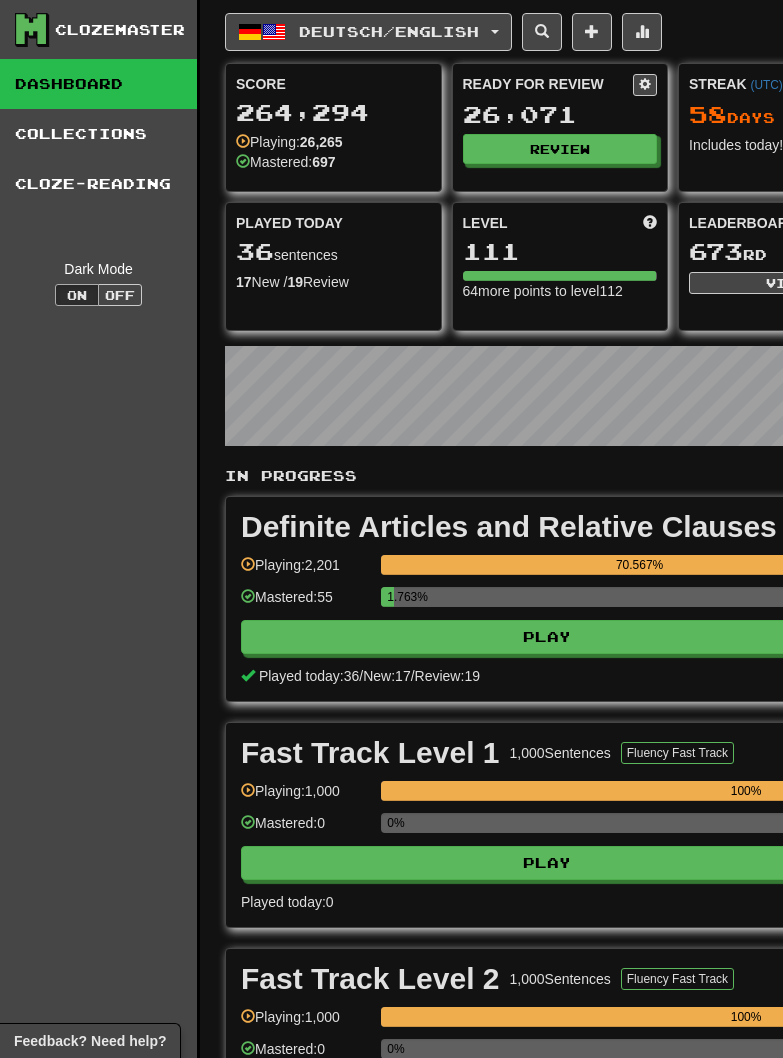 scroll, scrollTop: 0, scrollLeft: 0, axis: both 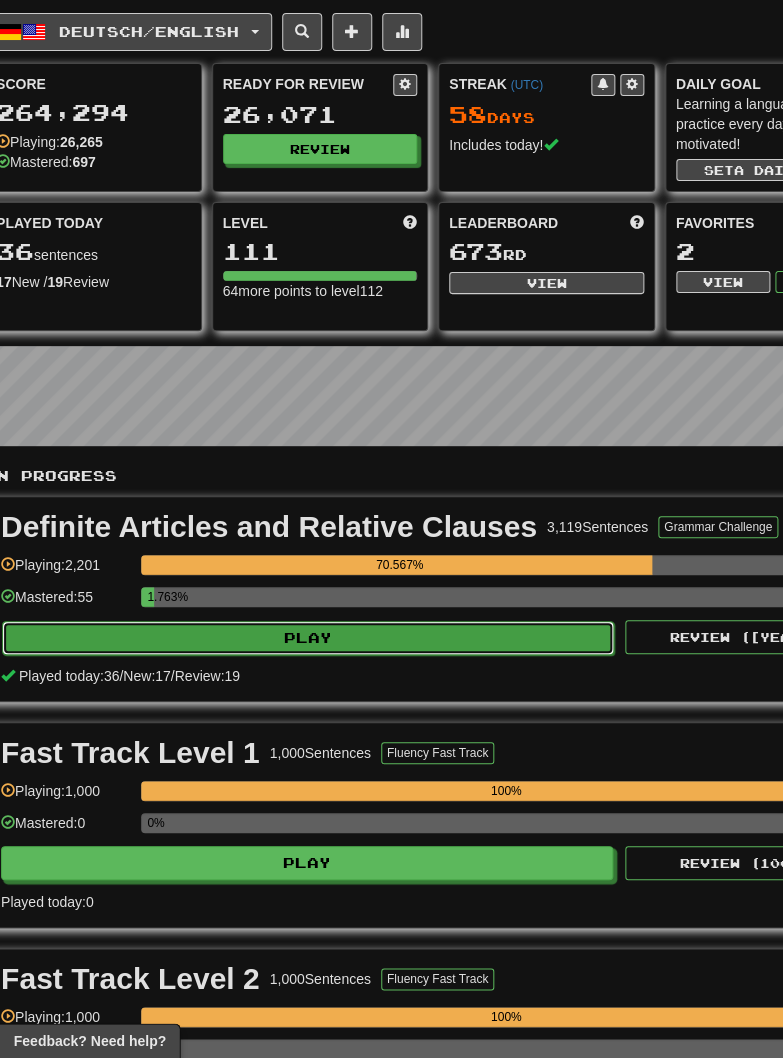 click on "Play" at bounding box center (308, 638) 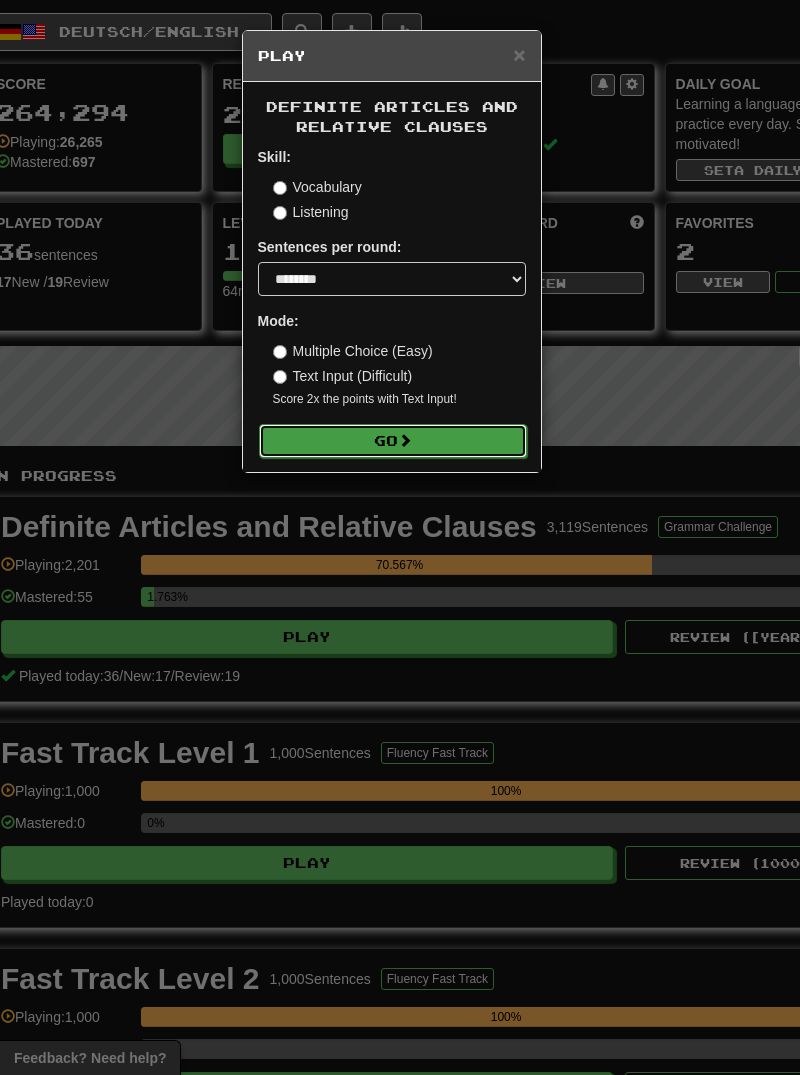 click on "Go" at bounding box center [393, 441] 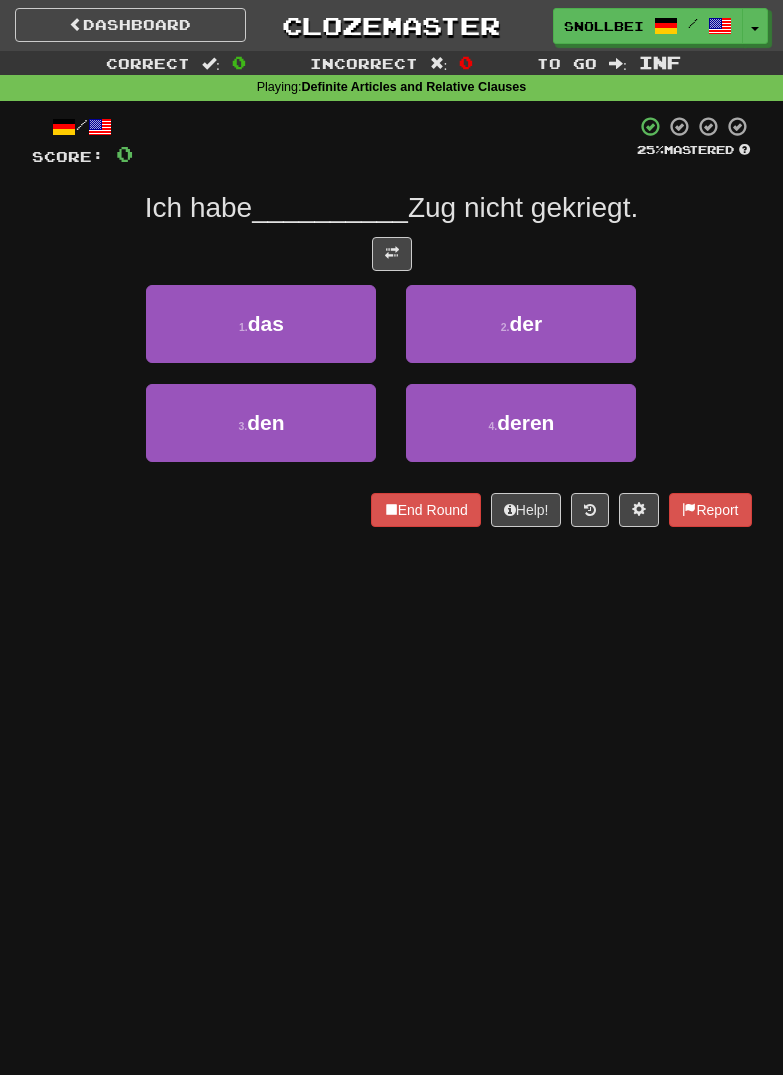 scroll, scrollTop: 0, scrollLeft: 0, axis: both 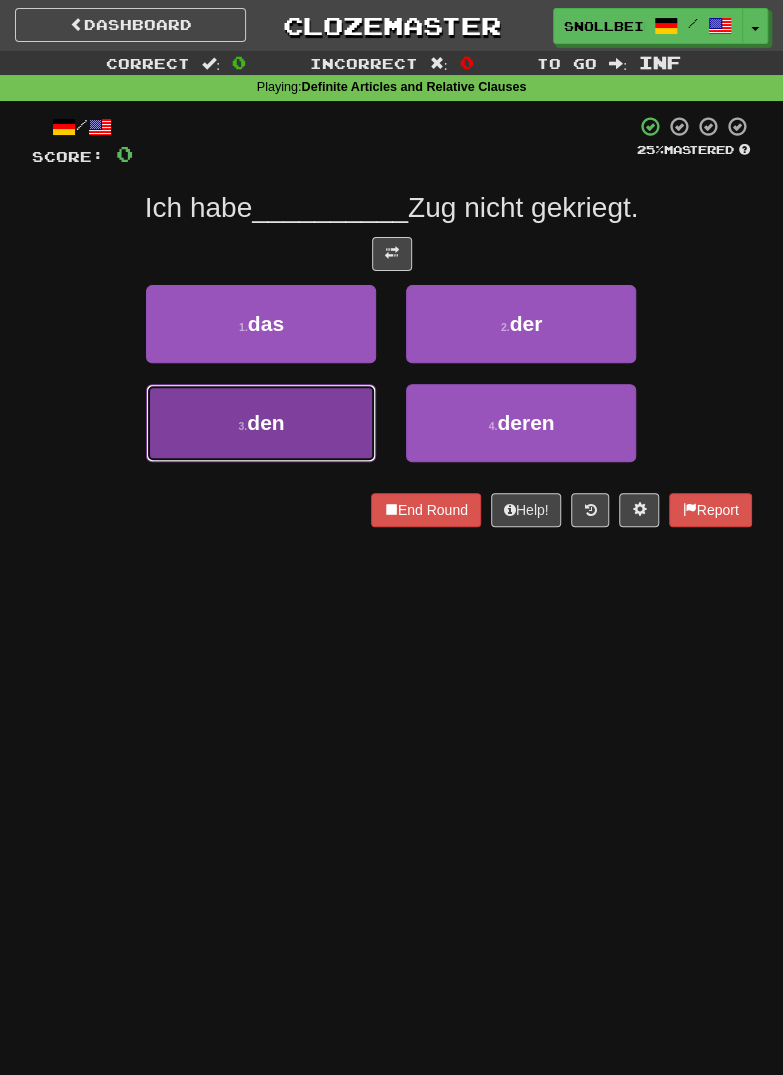 click on "den" at bounding box center [265, 422] 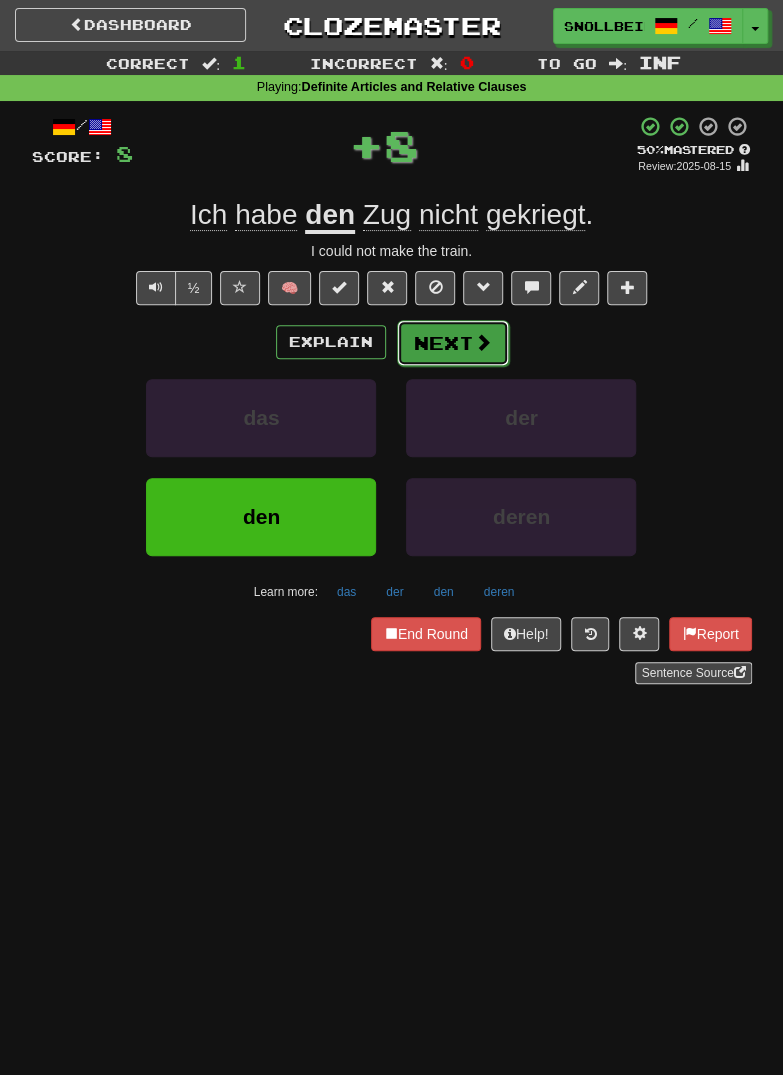 click on "Next" at bounding box center (453, 343) 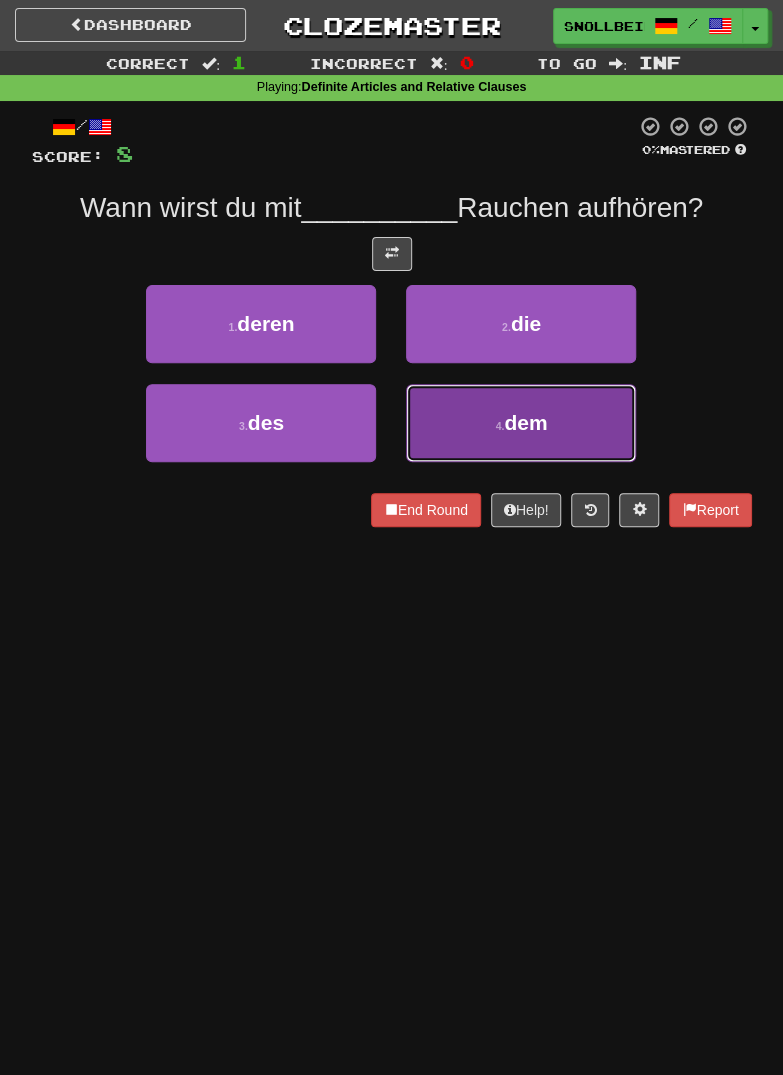 click on "4 .  dem" at bounding box center [521, 423] 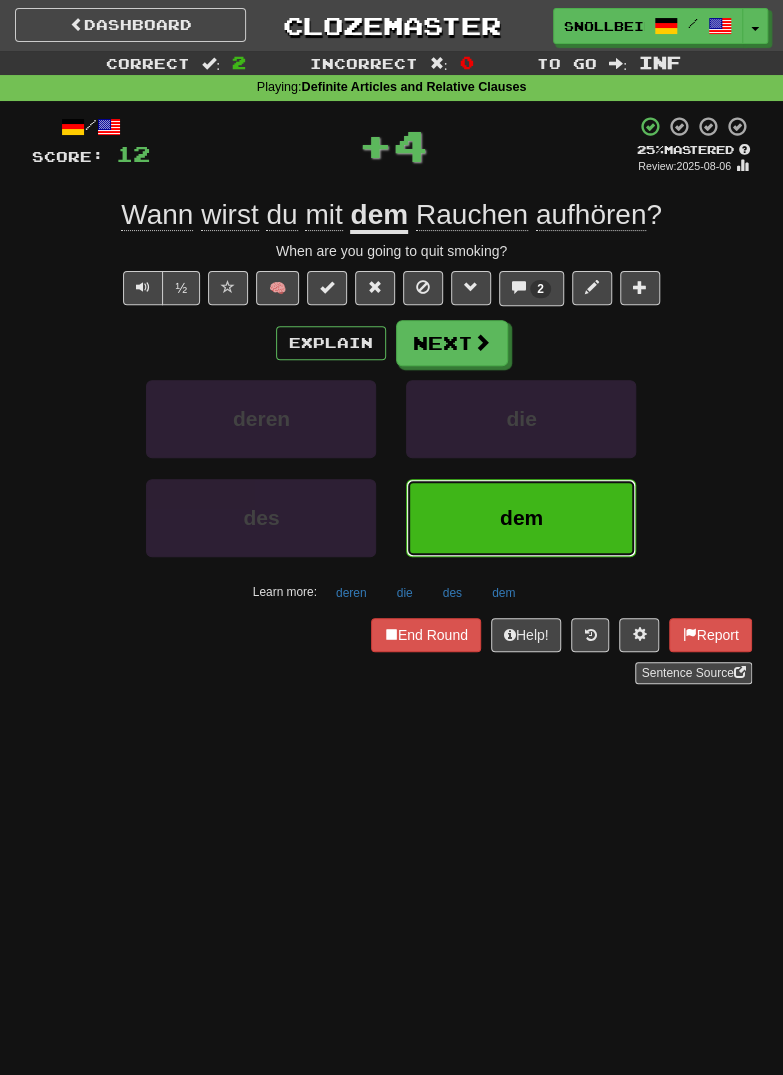 click on "dem" at bounding box center [521, 518] 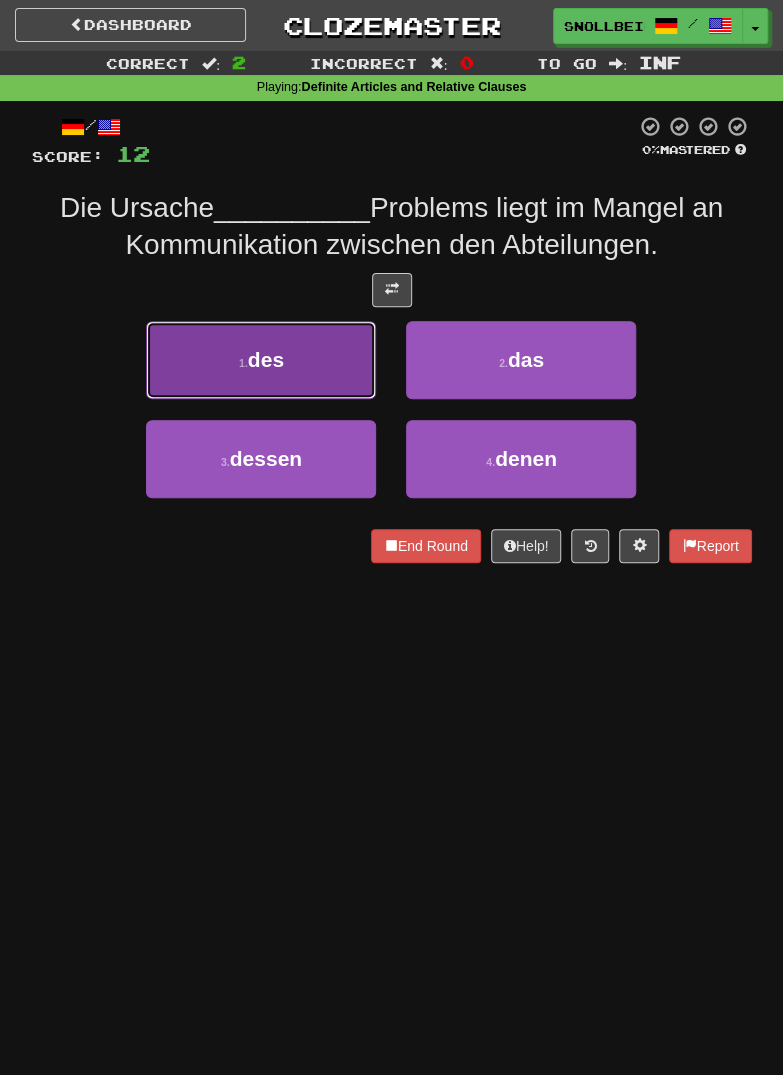 click on "1 ." at bounding box center [243, 363] 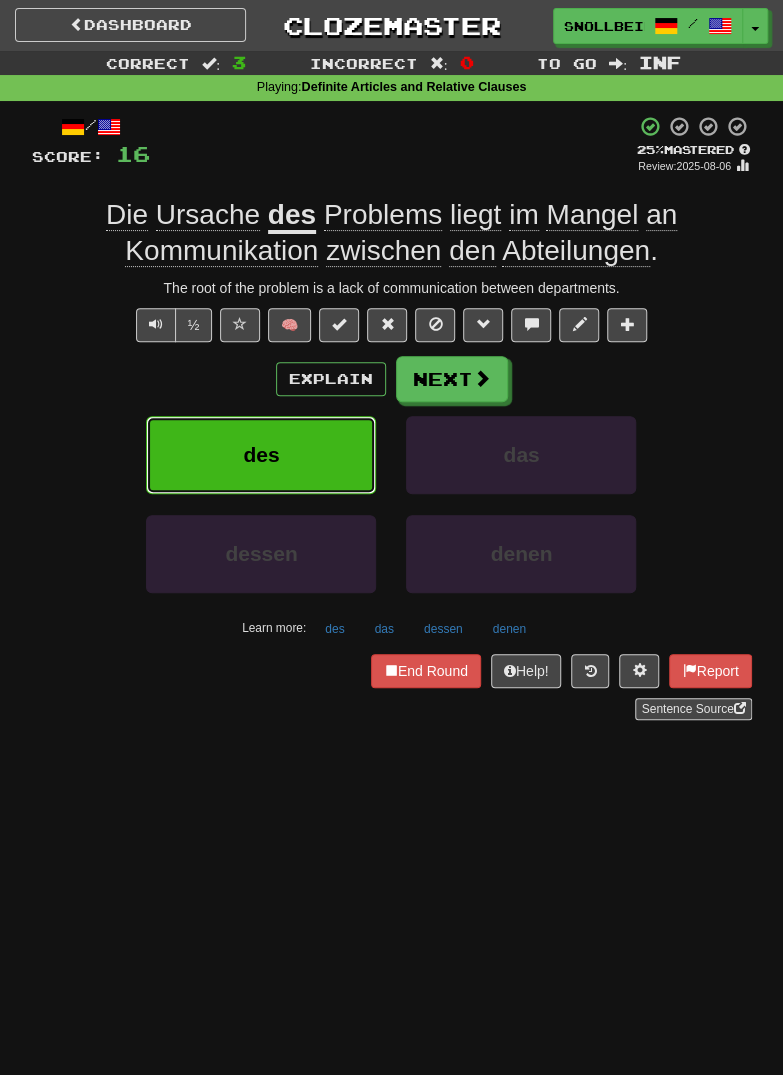 click on "des" at bounding box center (261, 454) 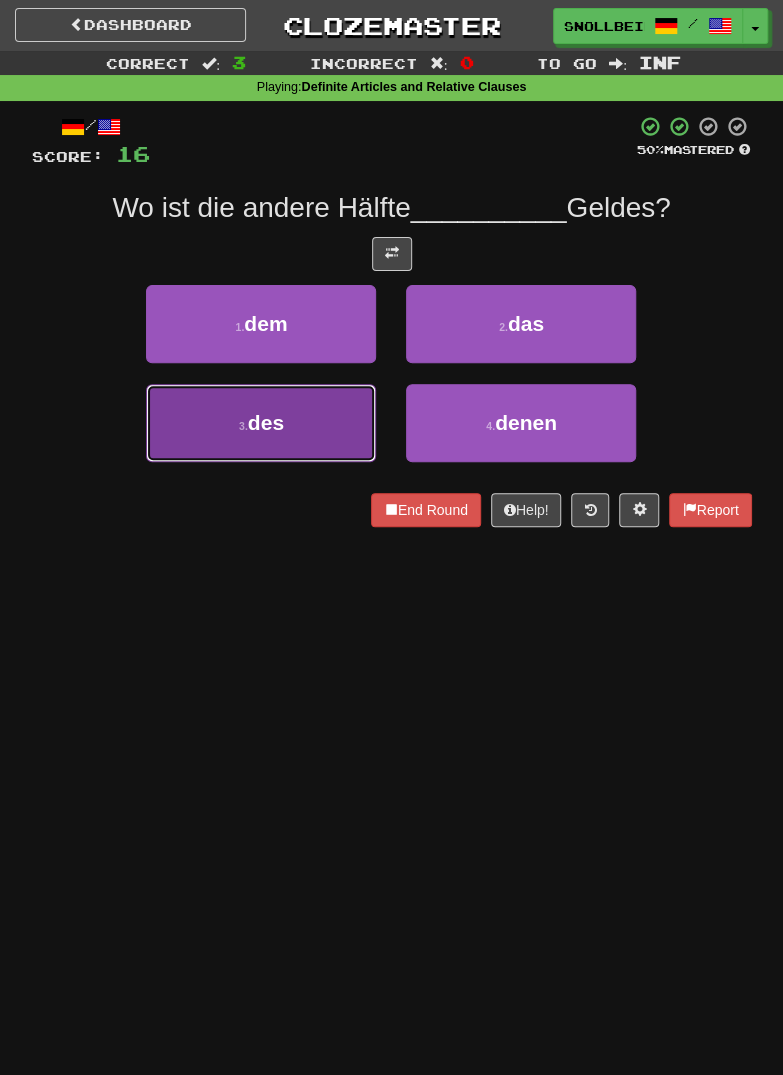 click on "3 ." at bounding box center (243, 426) 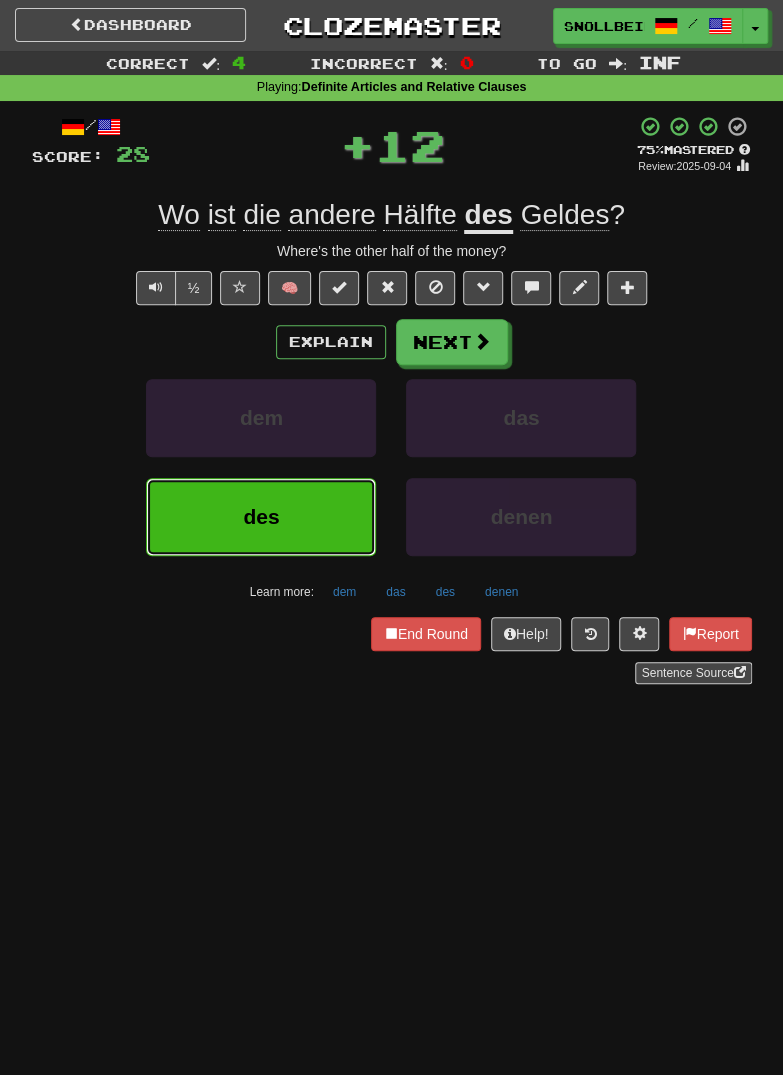 click on "des" at bounding box center (261, 516) 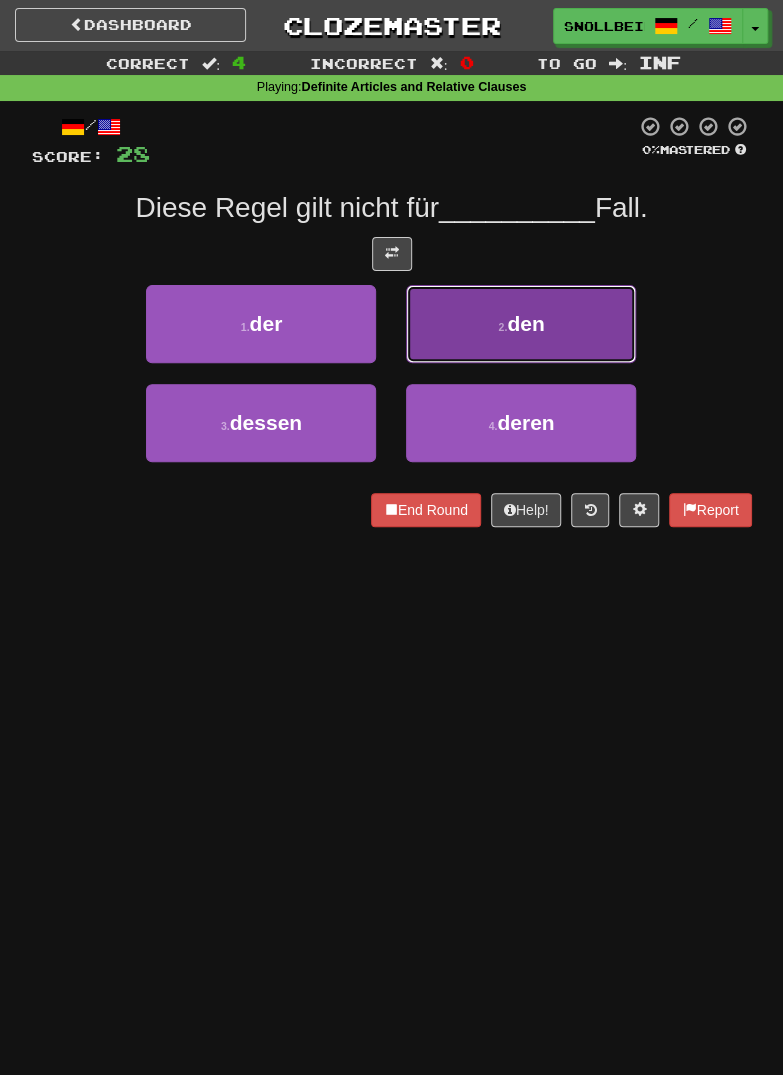 click on "2 .  den" at bounding box center (521, 324) 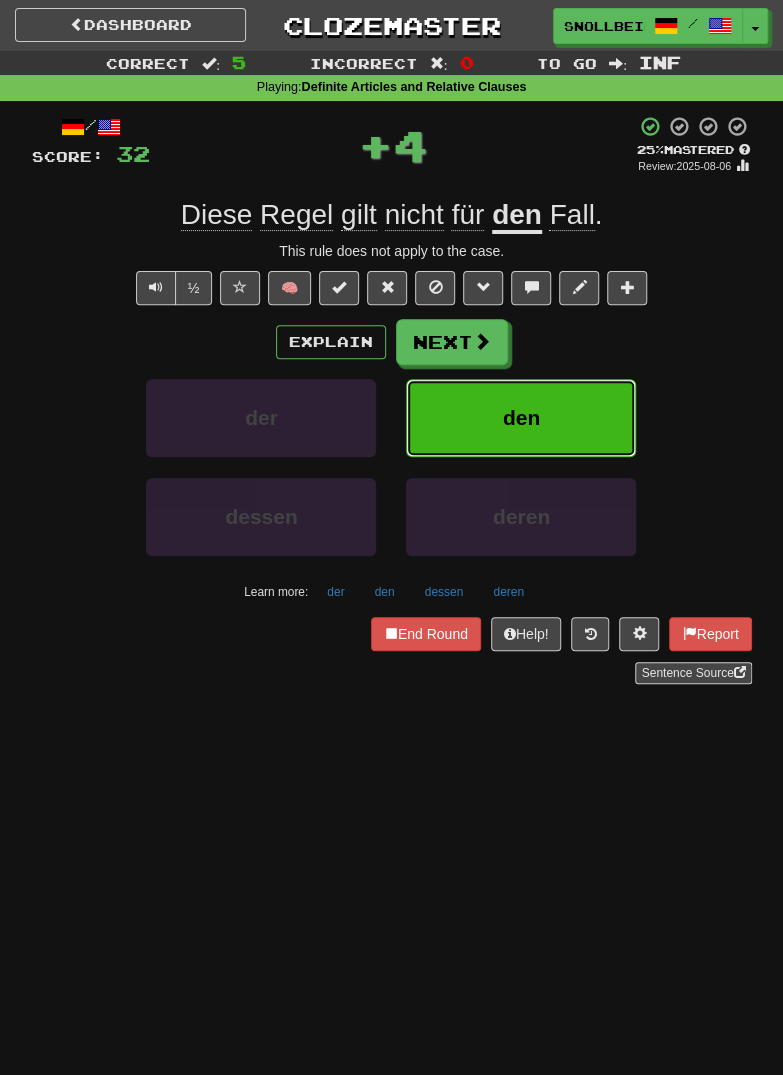 click on "den" at bounding box center (521, 418) 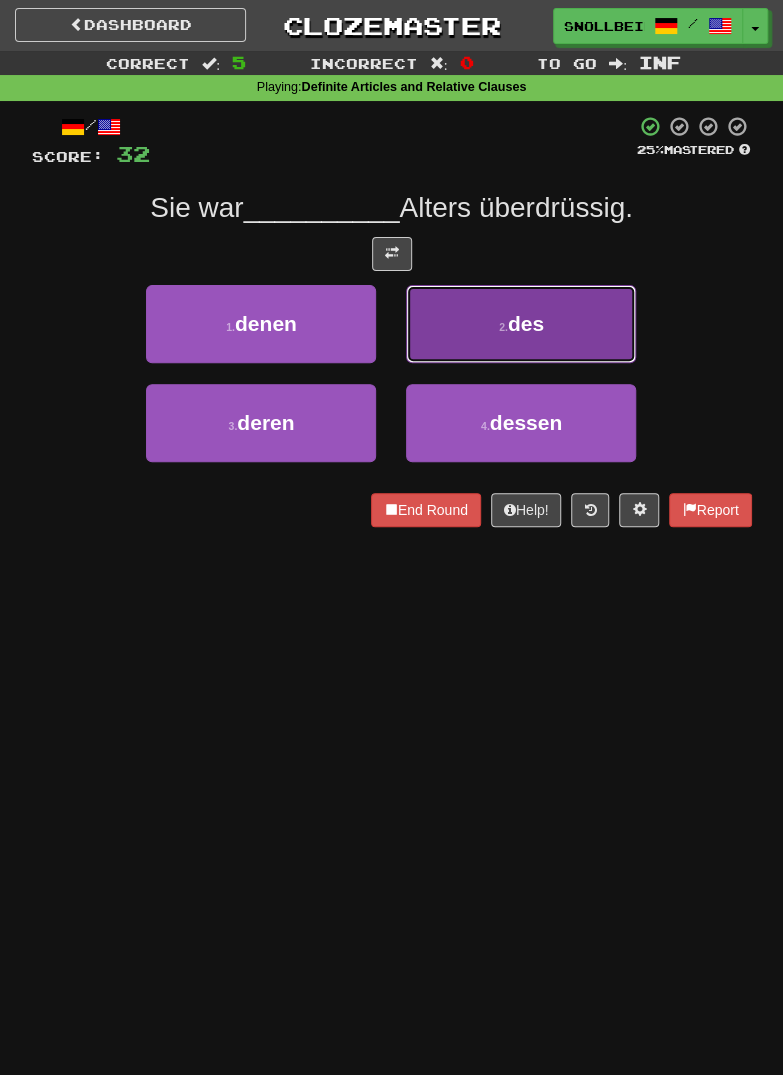 click on "2 .  des" at bounding box center (521, 324) 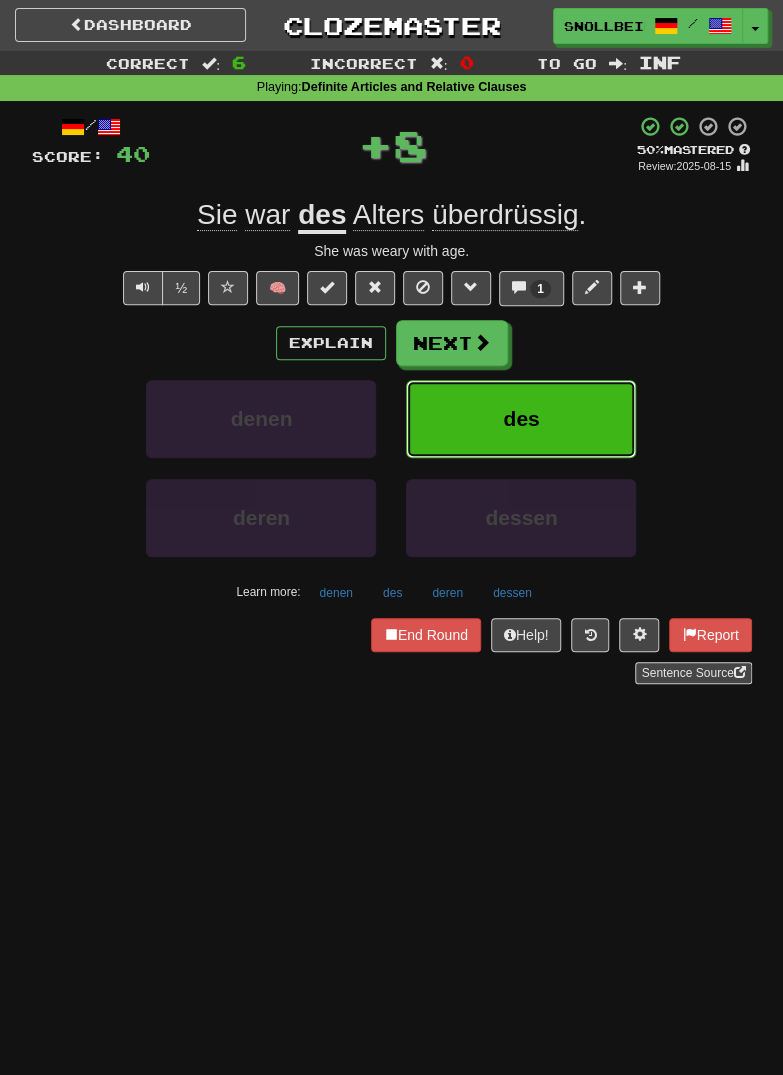 click on "des" at bounding box center (521, 419) 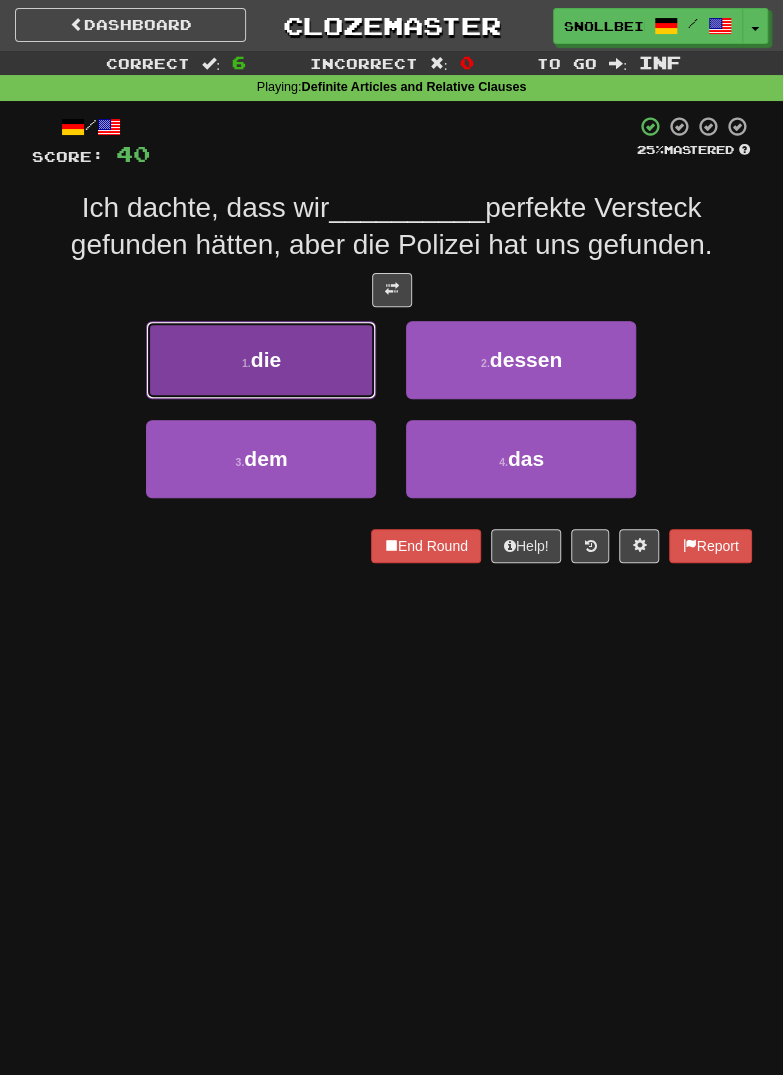 click on "1 .  die" at bounding box center [261, 360] 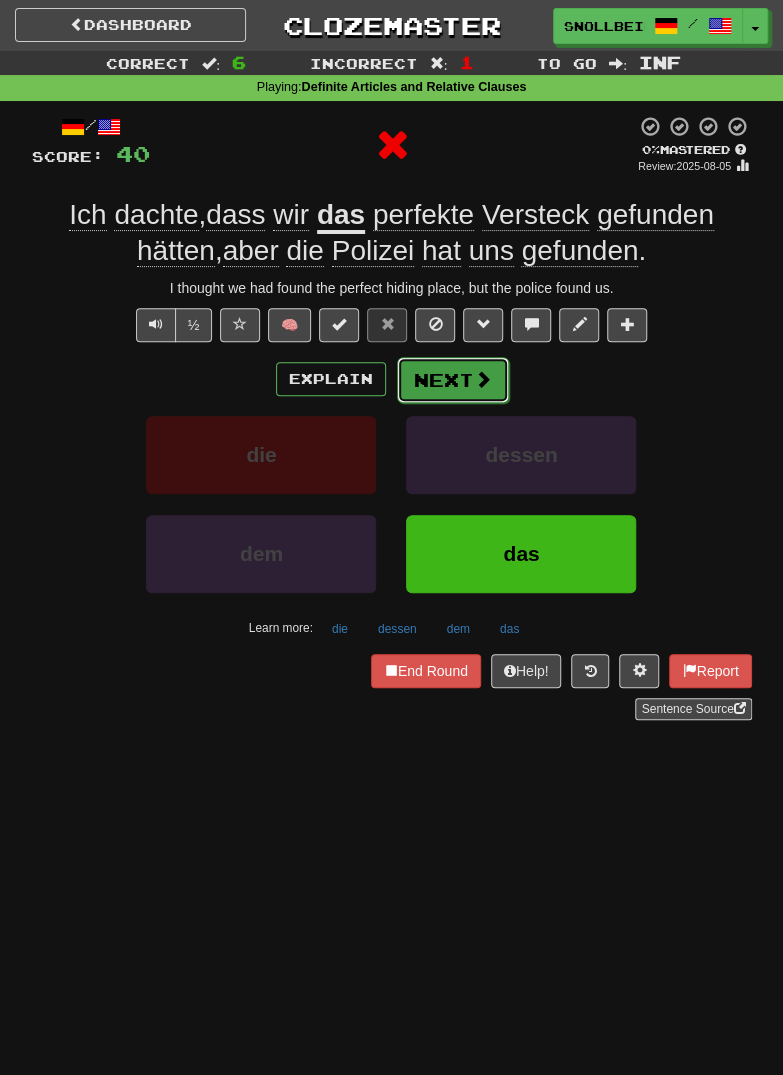 click on "Next" at bounding box center [453, 380] 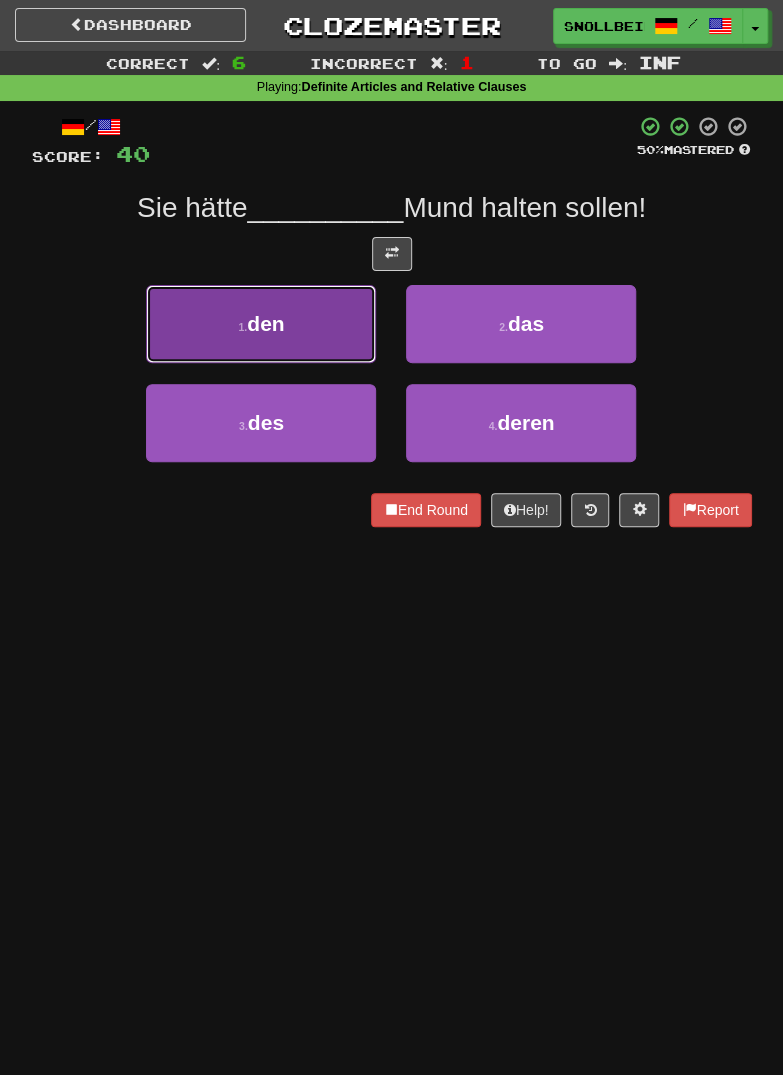click on "1 .  den" at bounding box center [261, 324] 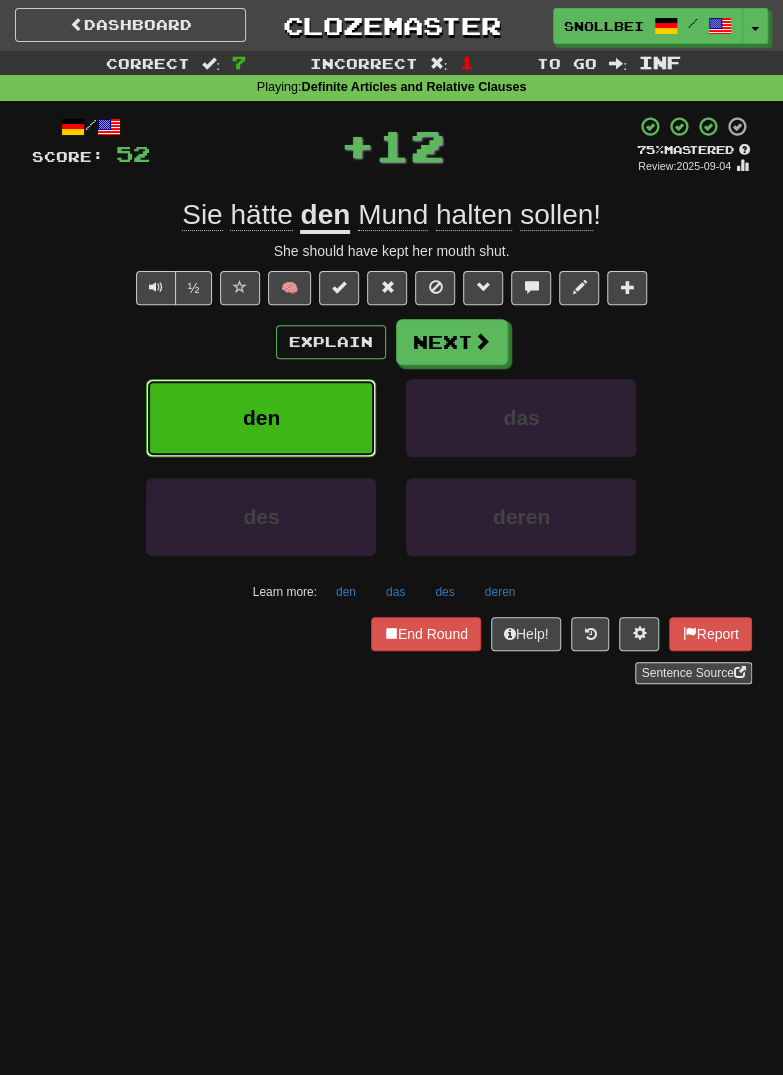 click on "den" at bounding box center [261, 417] 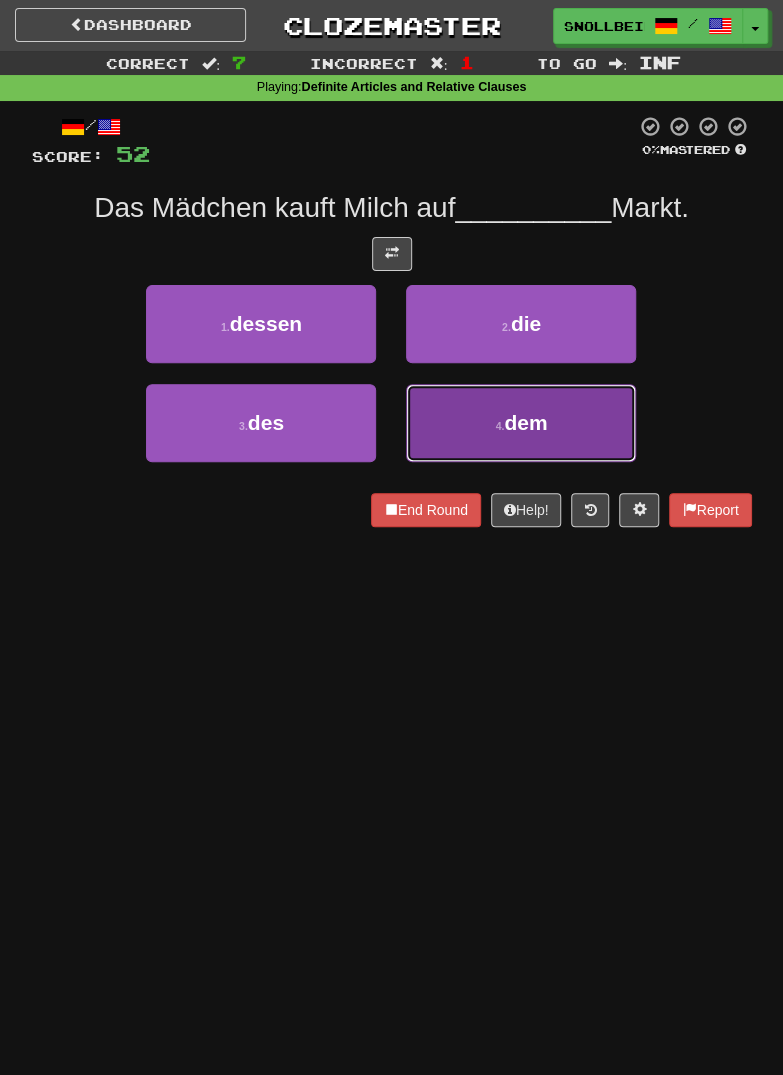 click on "4 .  dem" at bounding box center (521, 423) 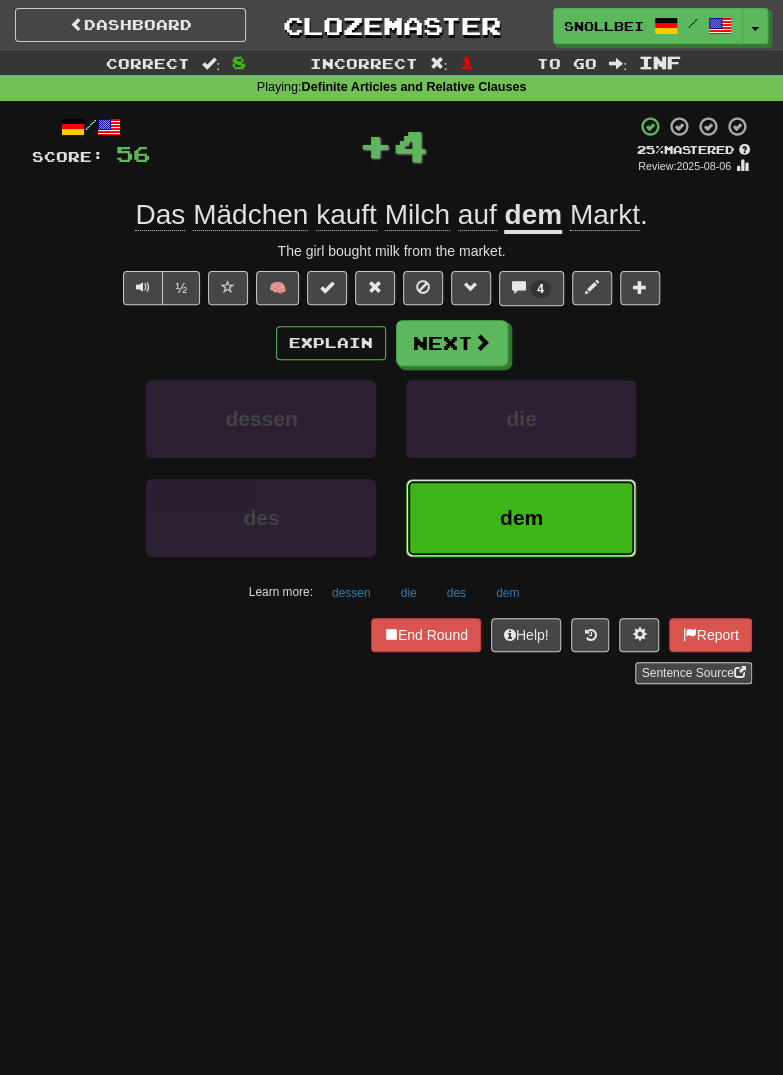 click on "dem" at bounding box center [521, 518] 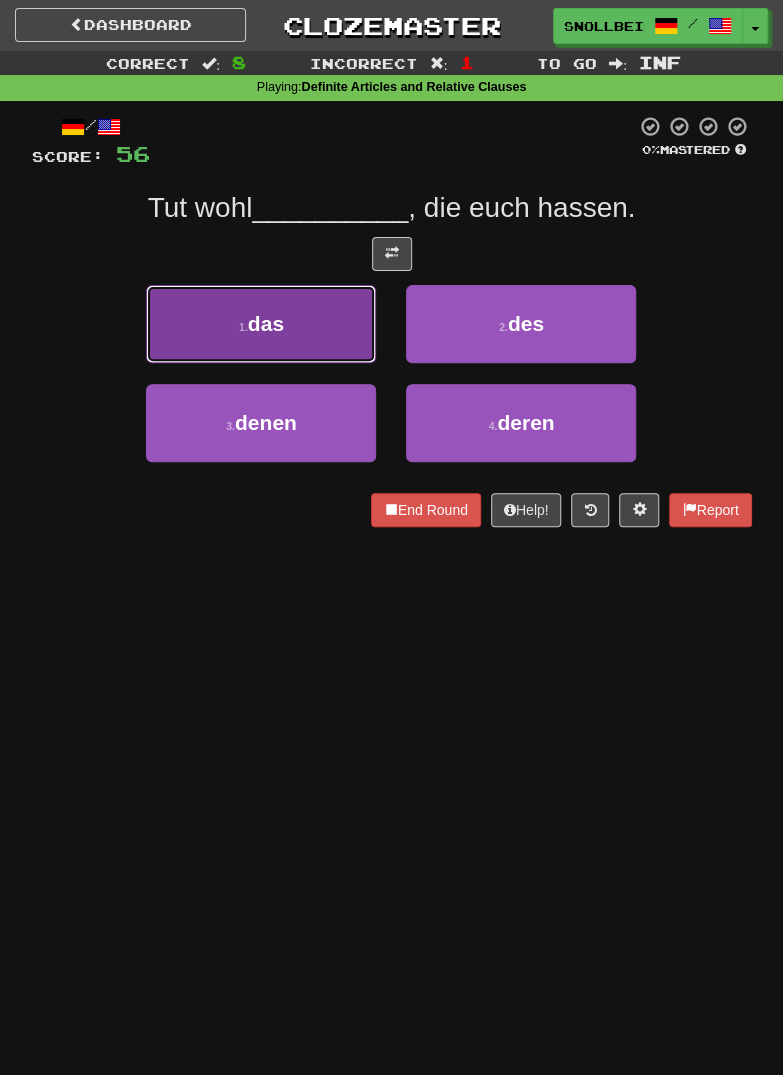 click on "1 .  das" at bounding box center [261, 324] 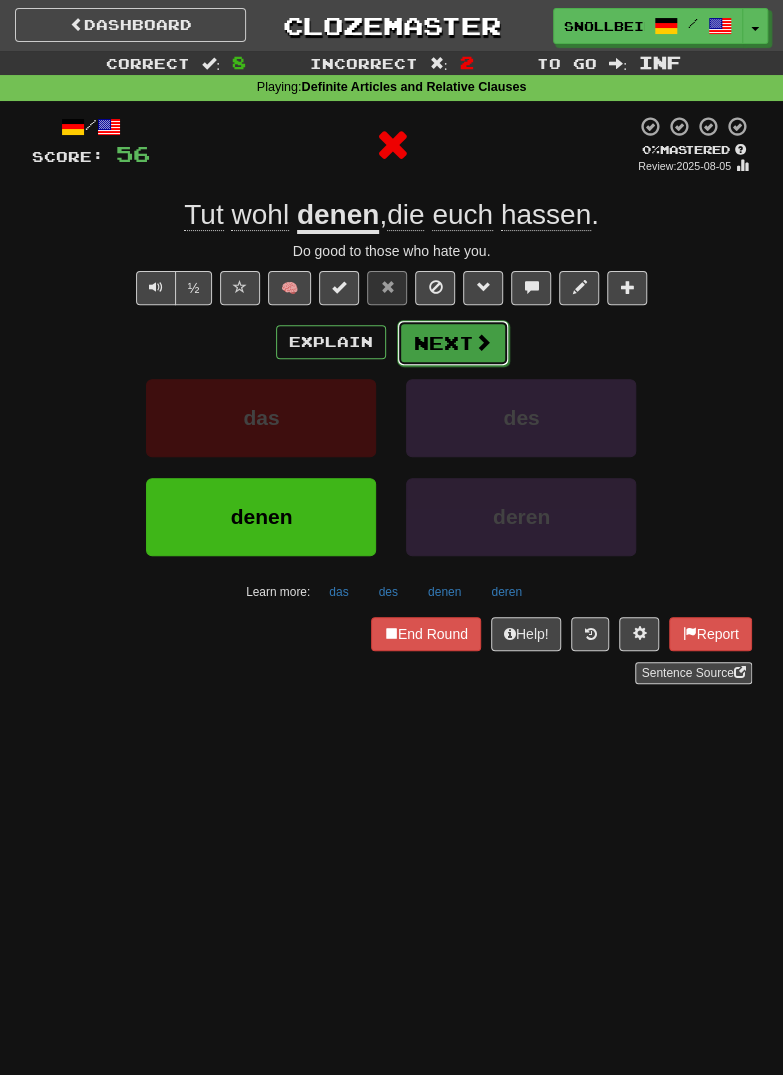 click at bounding box center [483, 342] 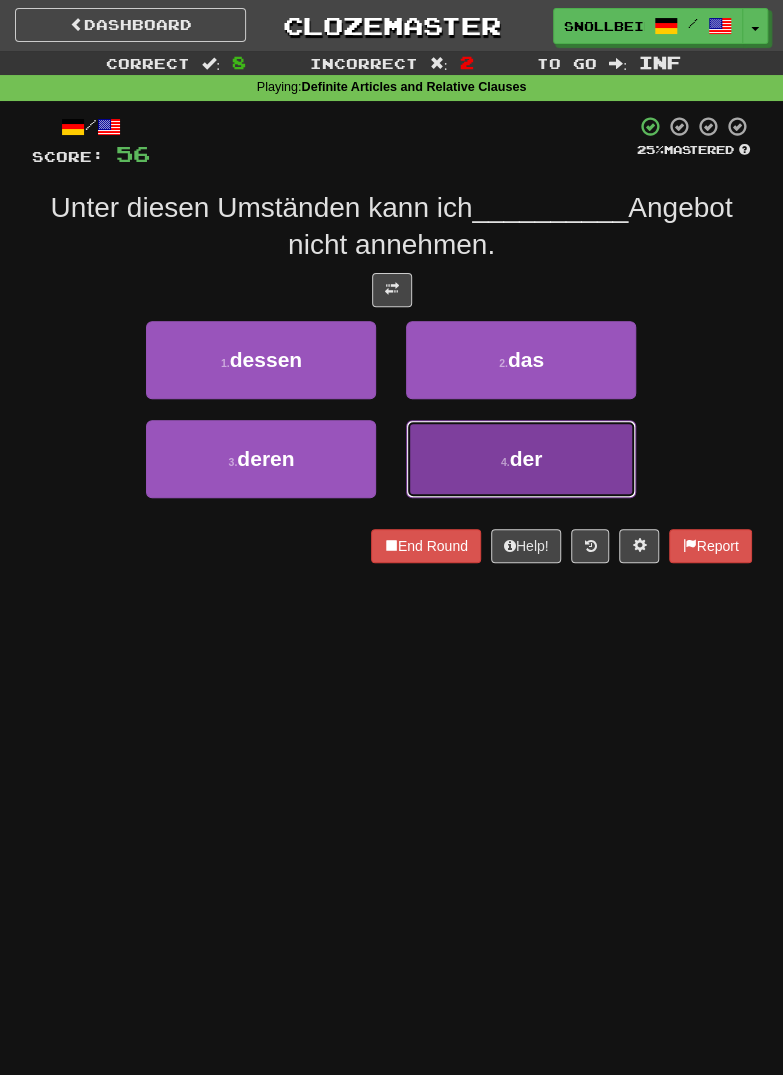 click on "4 .  der" at bounding box center (521, 459) 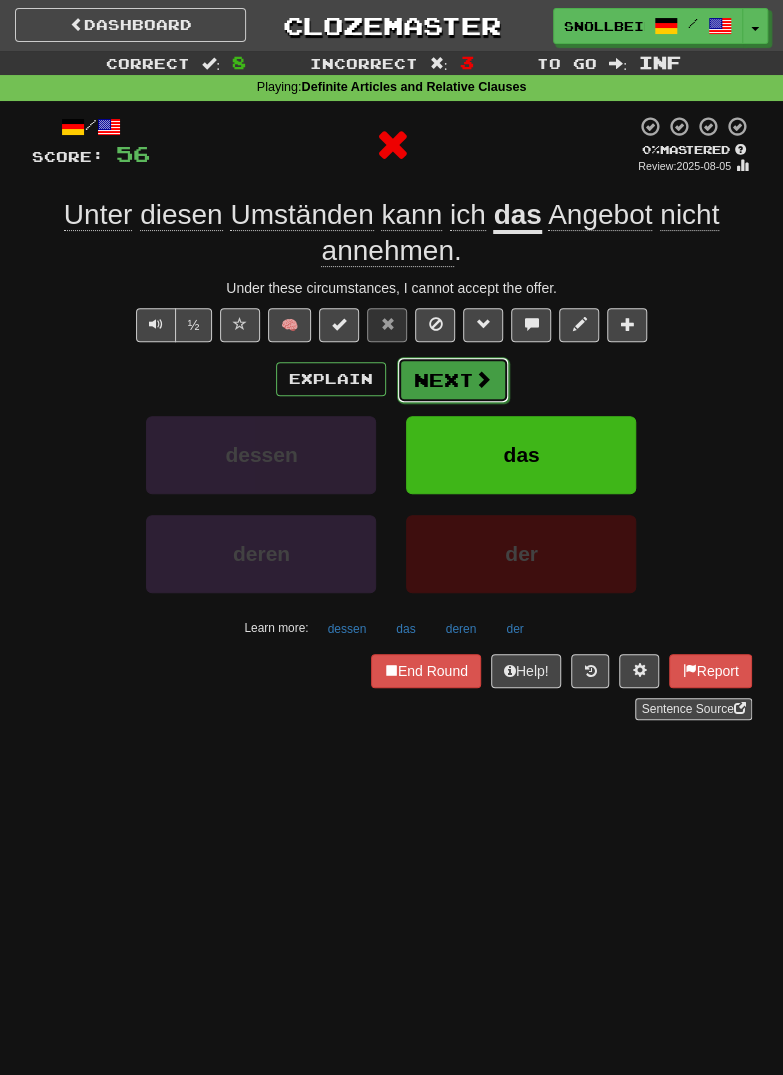 click on "Next" at bounding box center [453, 380] 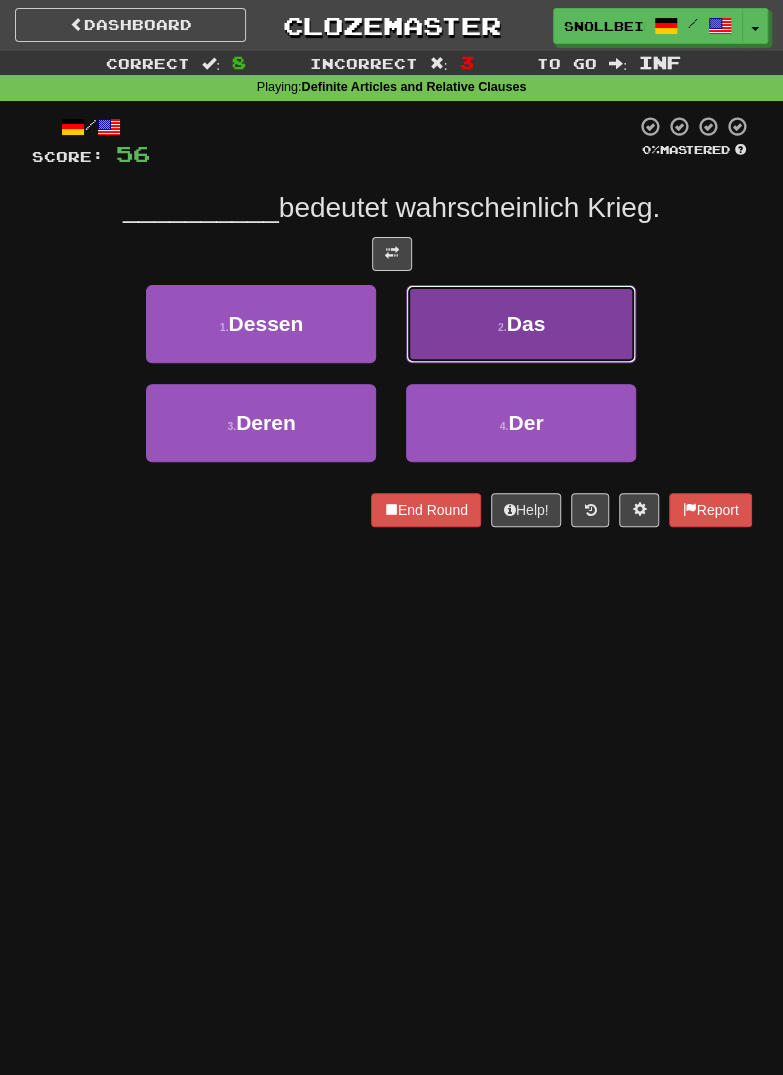 click on "2 .  Das" at bounding box center (521, 324) 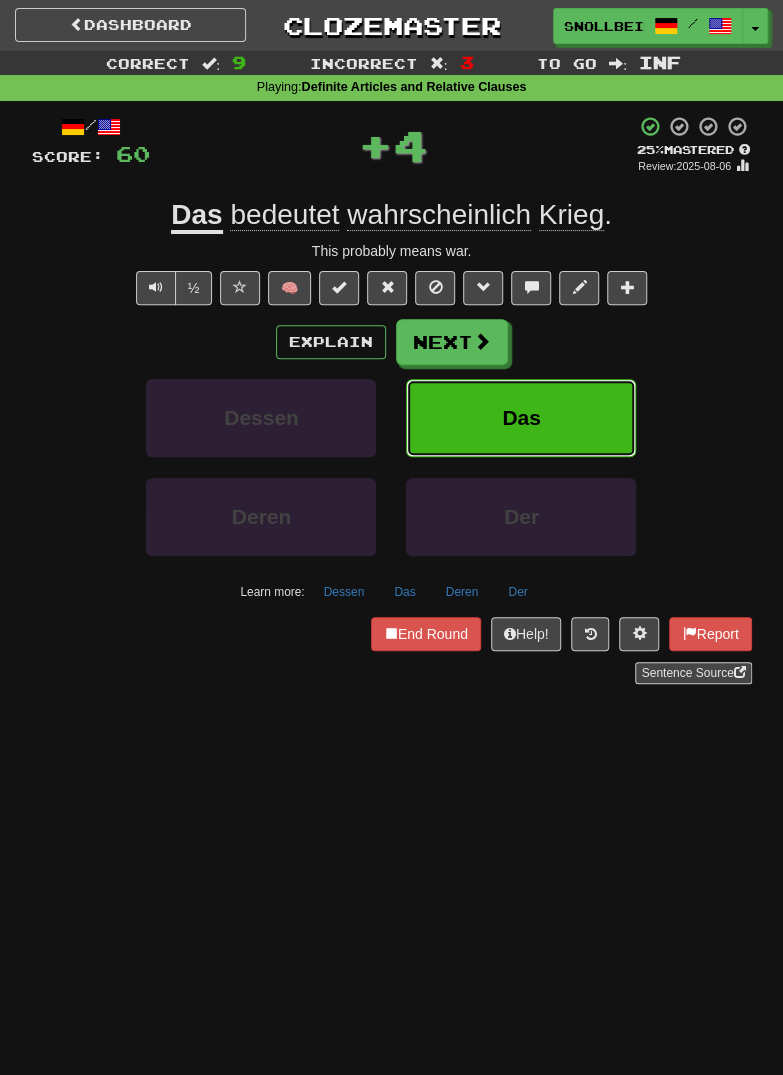 click on "Das" at bounding box center [521, 418] 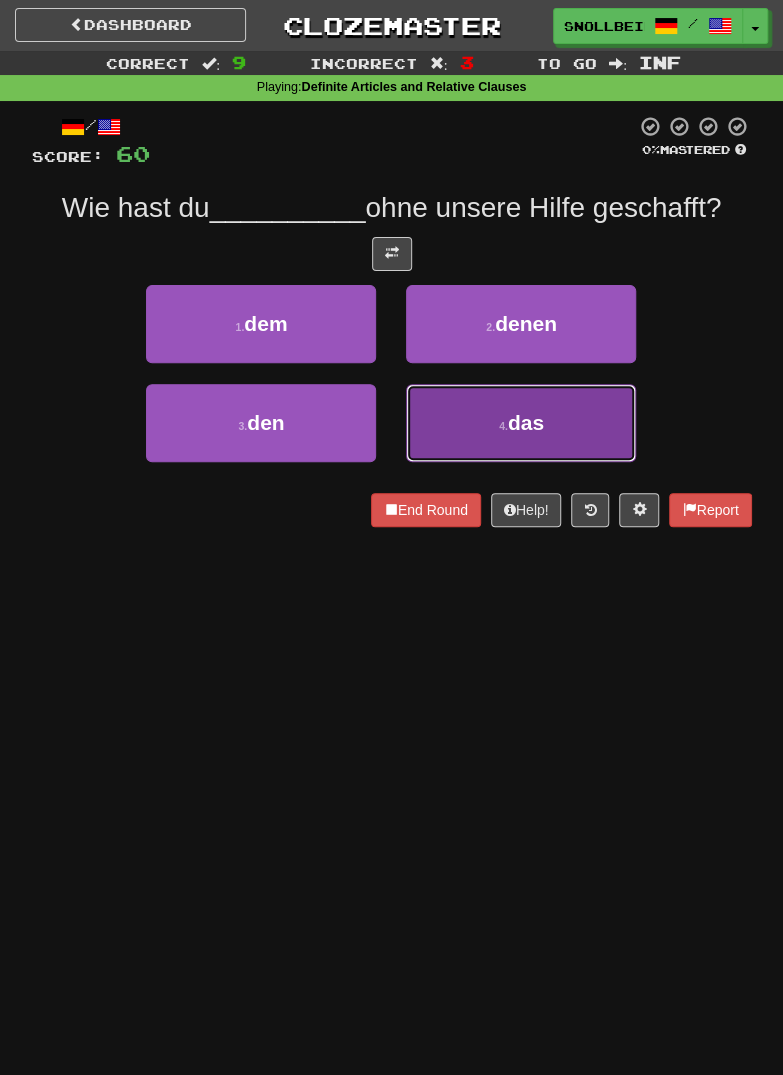 click on "4 .  das" at bounding box center (521, 423) 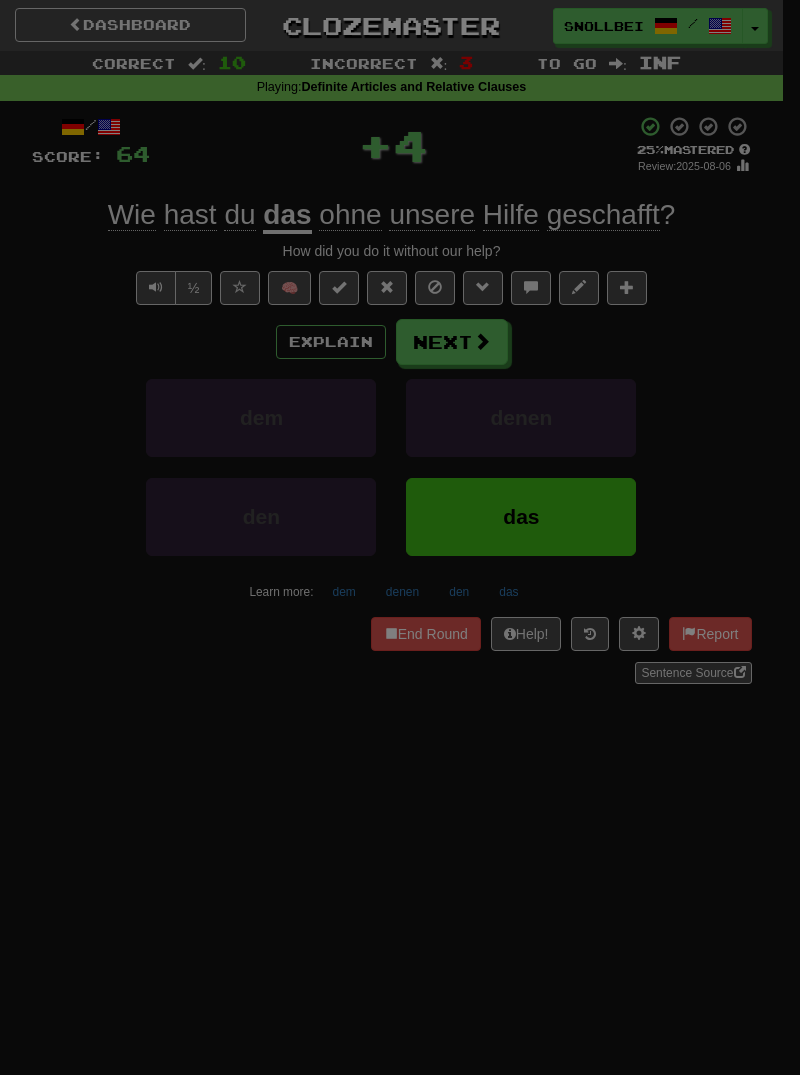 click on "× Leveled Up!  /  Level: 112 +1 Tell the world!  Share Tweet  Post Close" at bounding box center [0, 0] 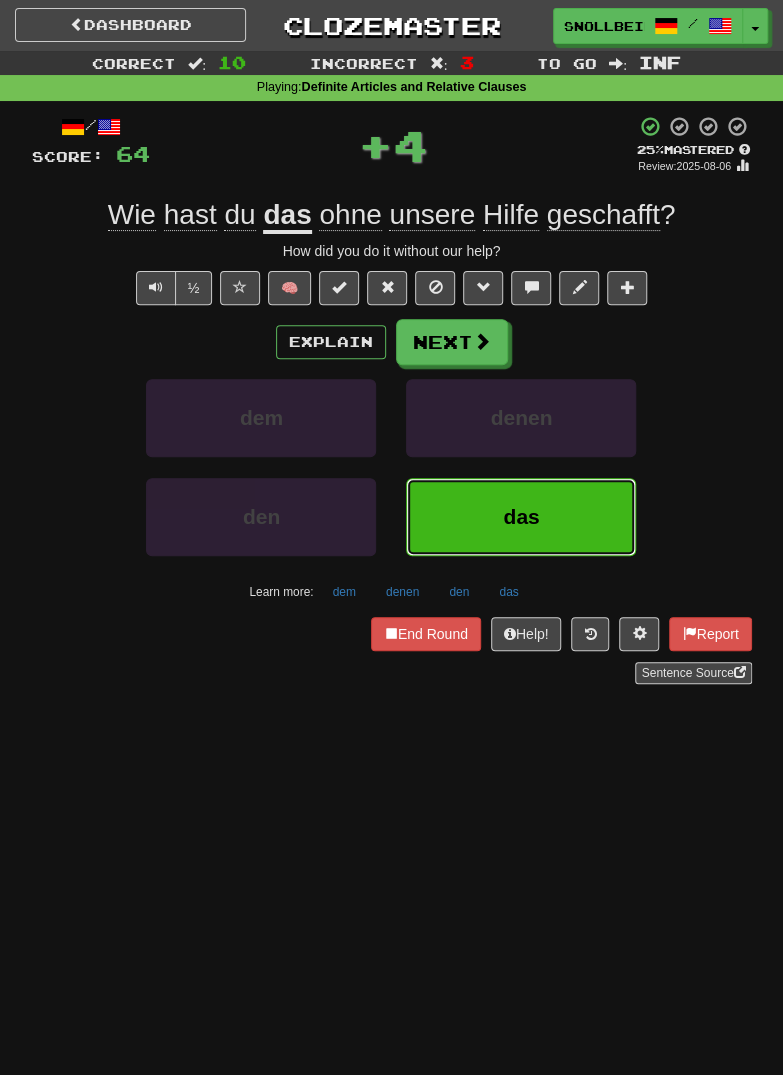 click on "das" at bounding box center (521, 517) 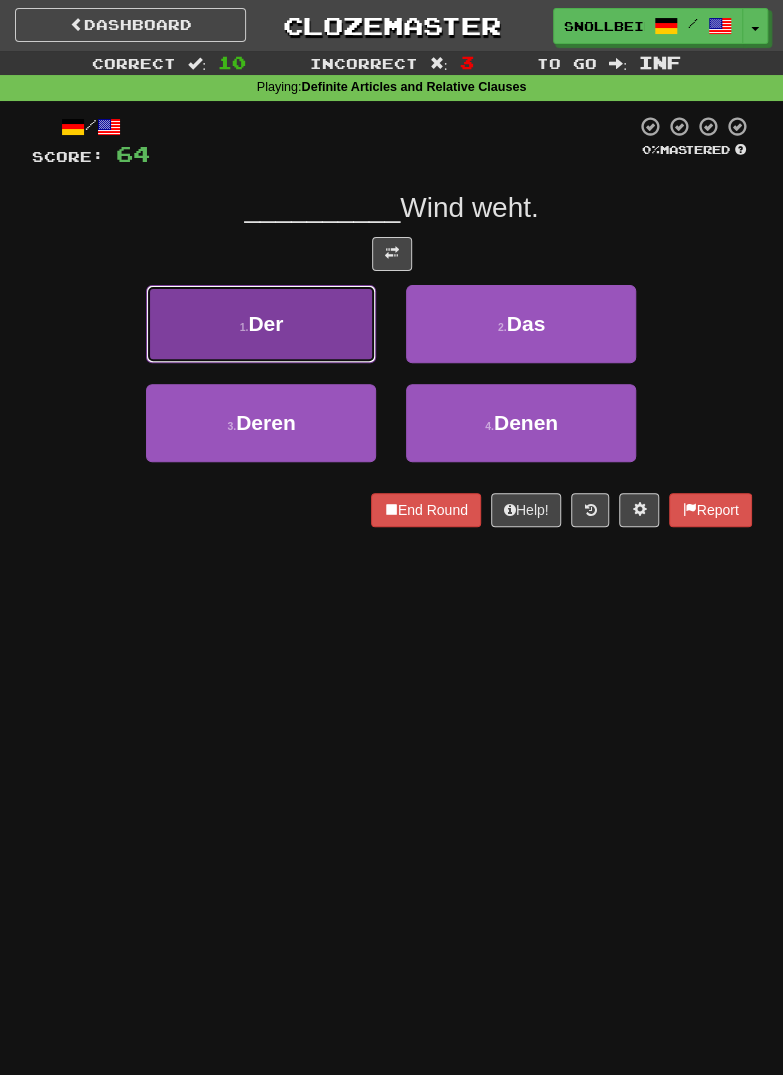 click on "1 .  Der" at bounding box center (261, 324) 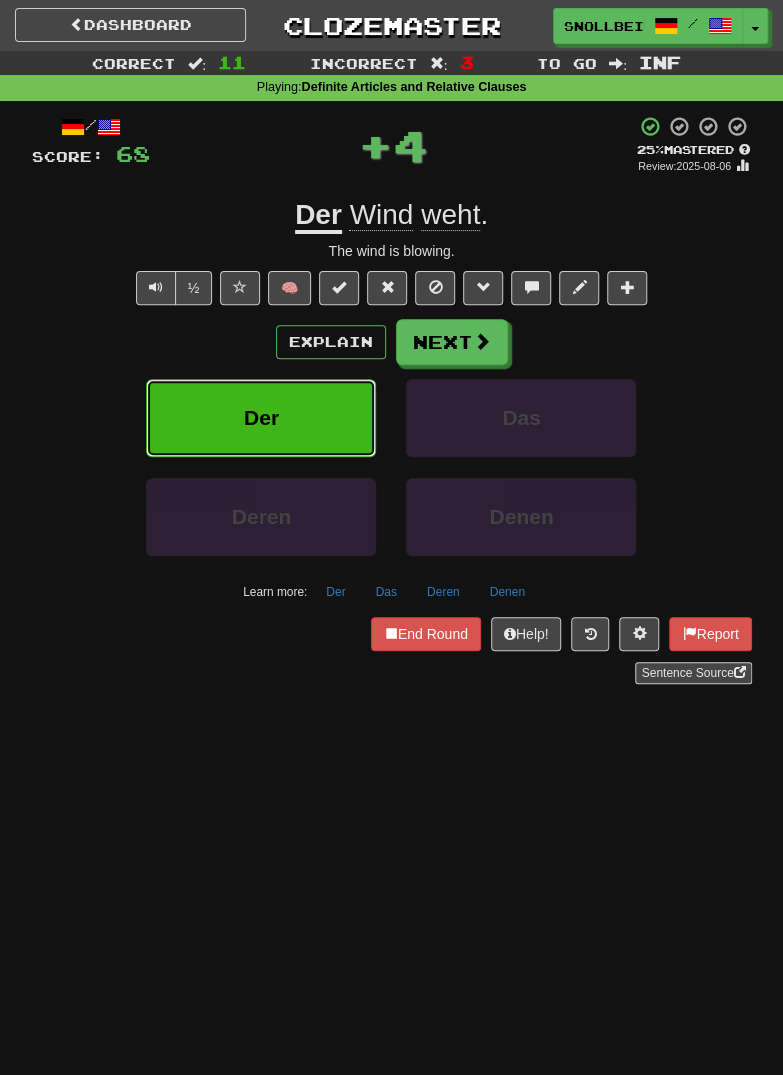 click on "Der" at bounding box center [261, 418] 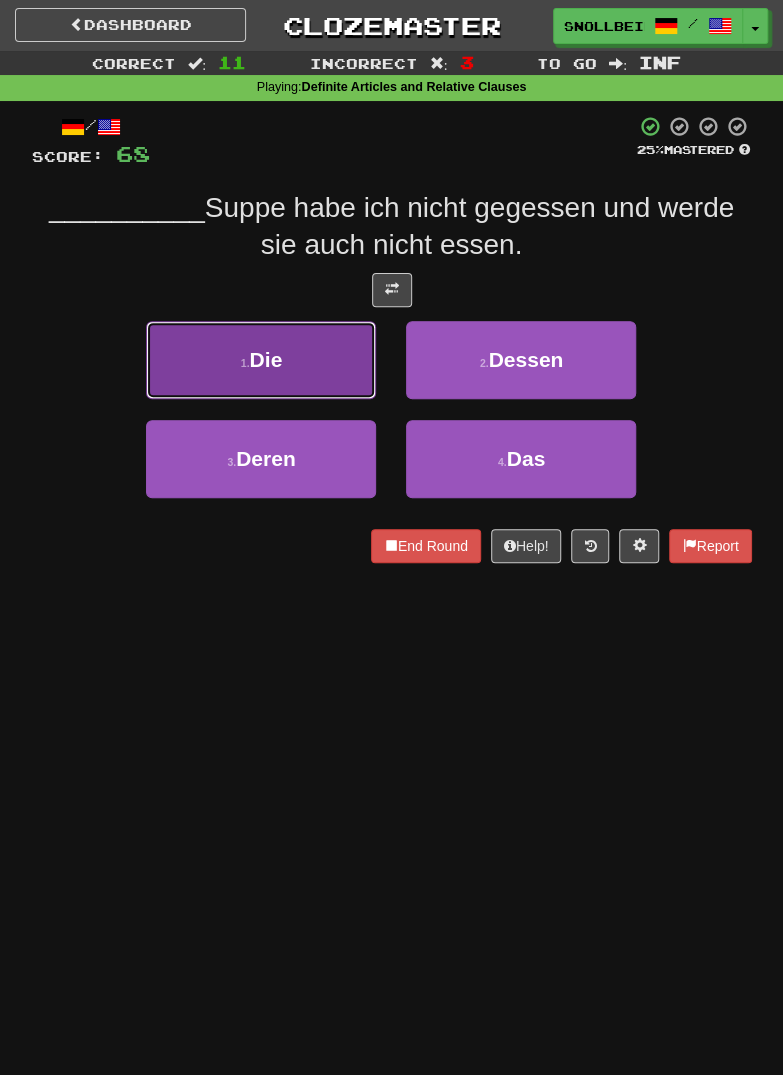 click on "1 .  Die" at bounding box center (261, 360) 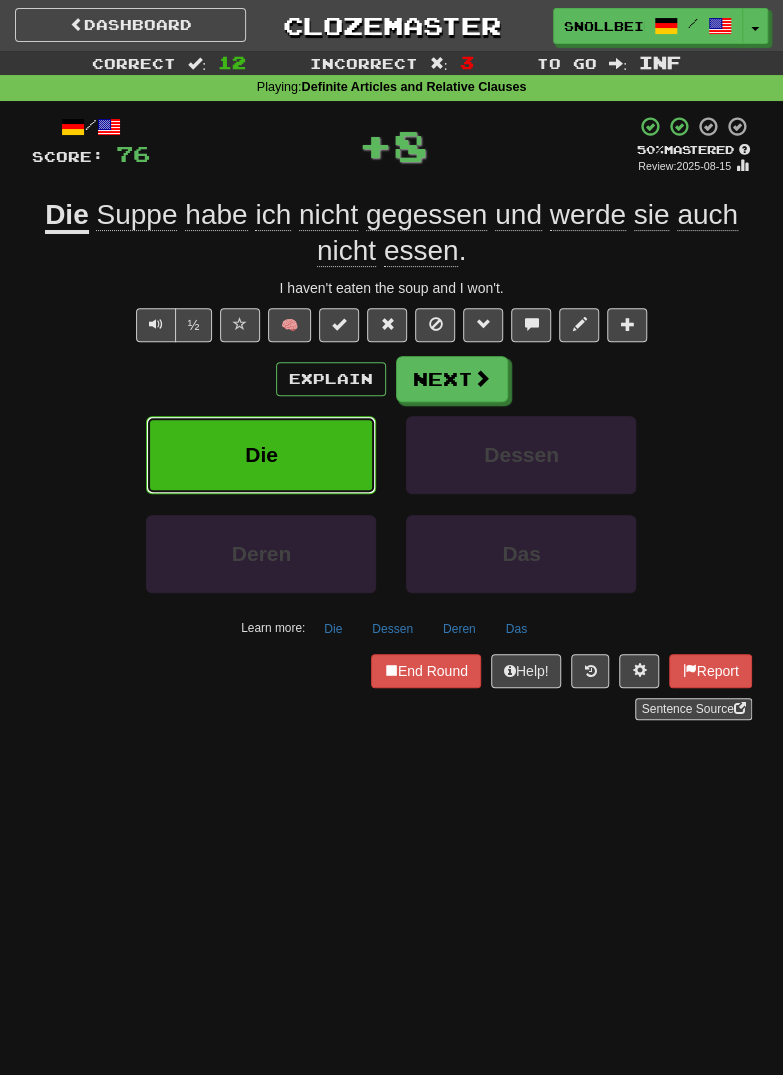 click on "Die" at bounding box center (261, 454) 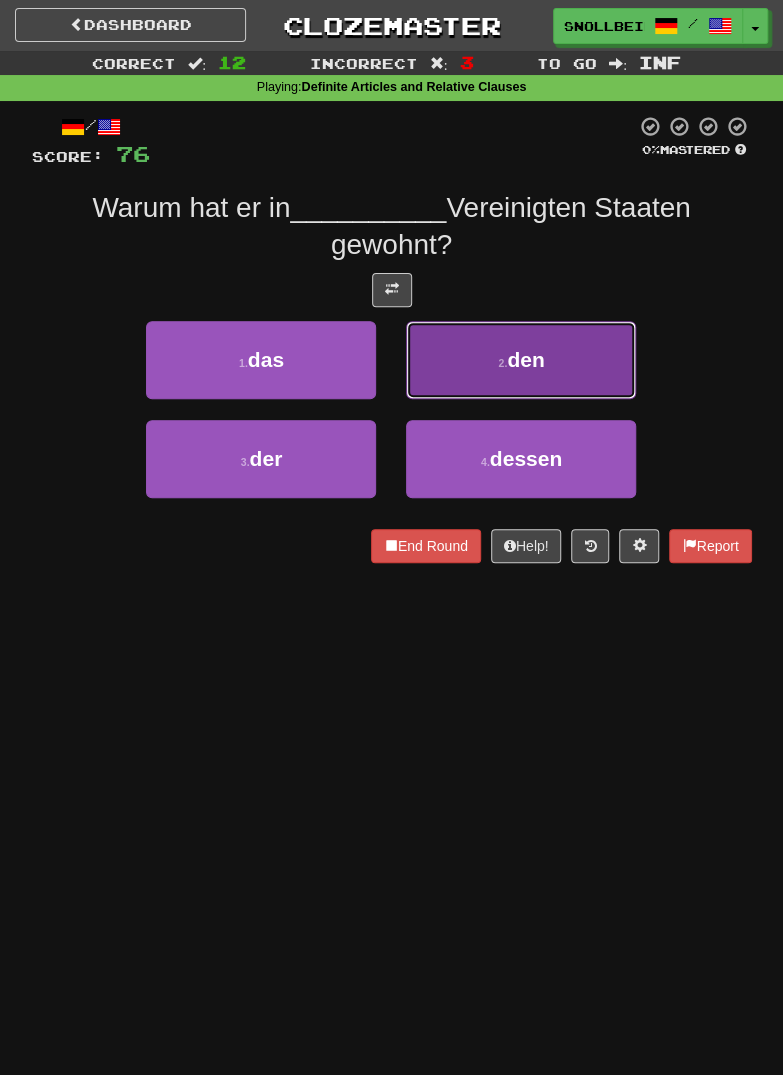 click on "2 .  den" at bounding box center [521, 360] 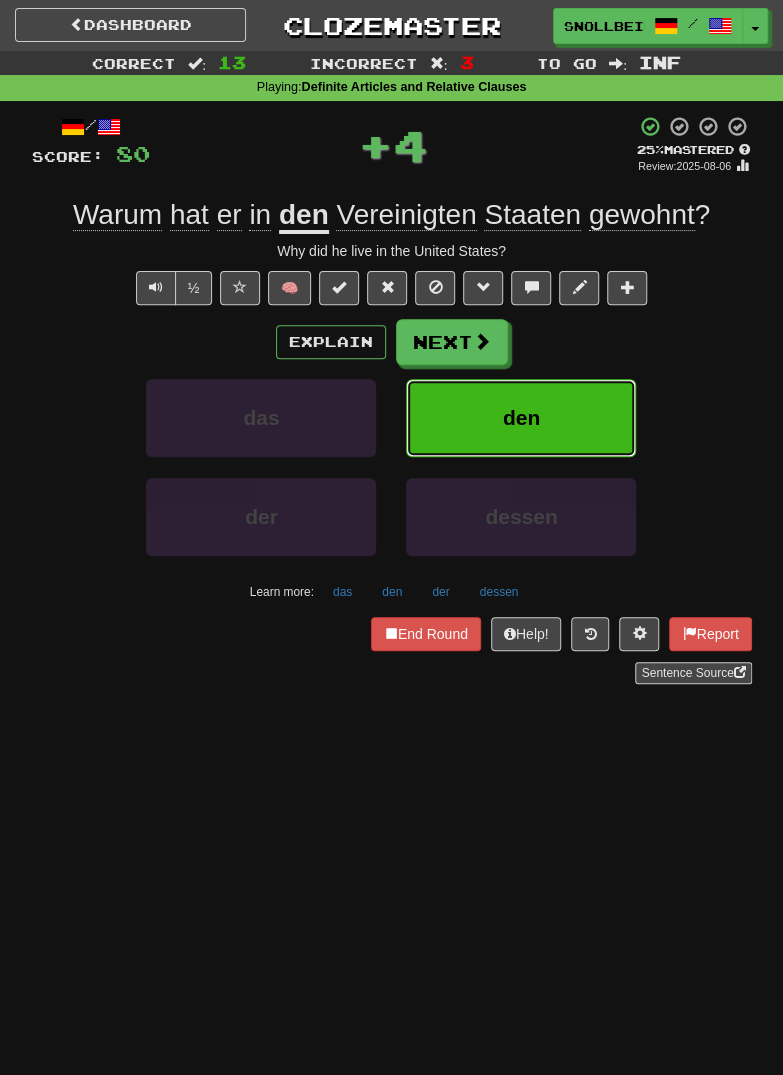 click on "den" at bounding box center (521, 418) 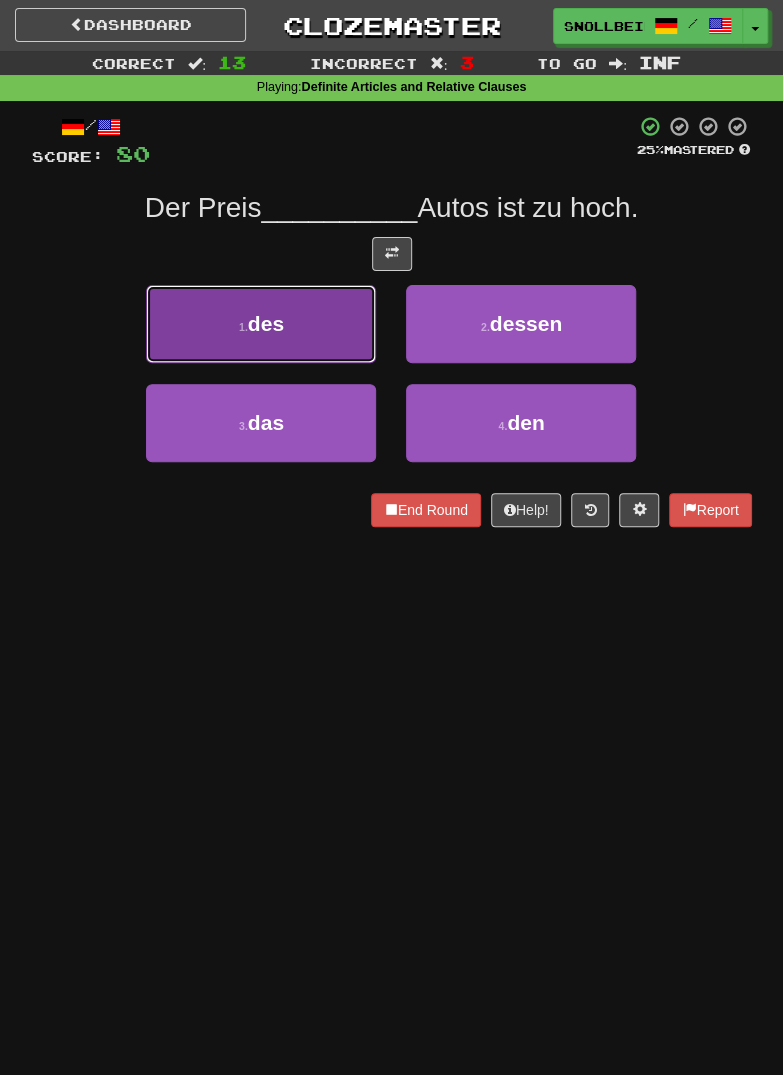 click on "1 .  des" at bounding box center (261, 324) 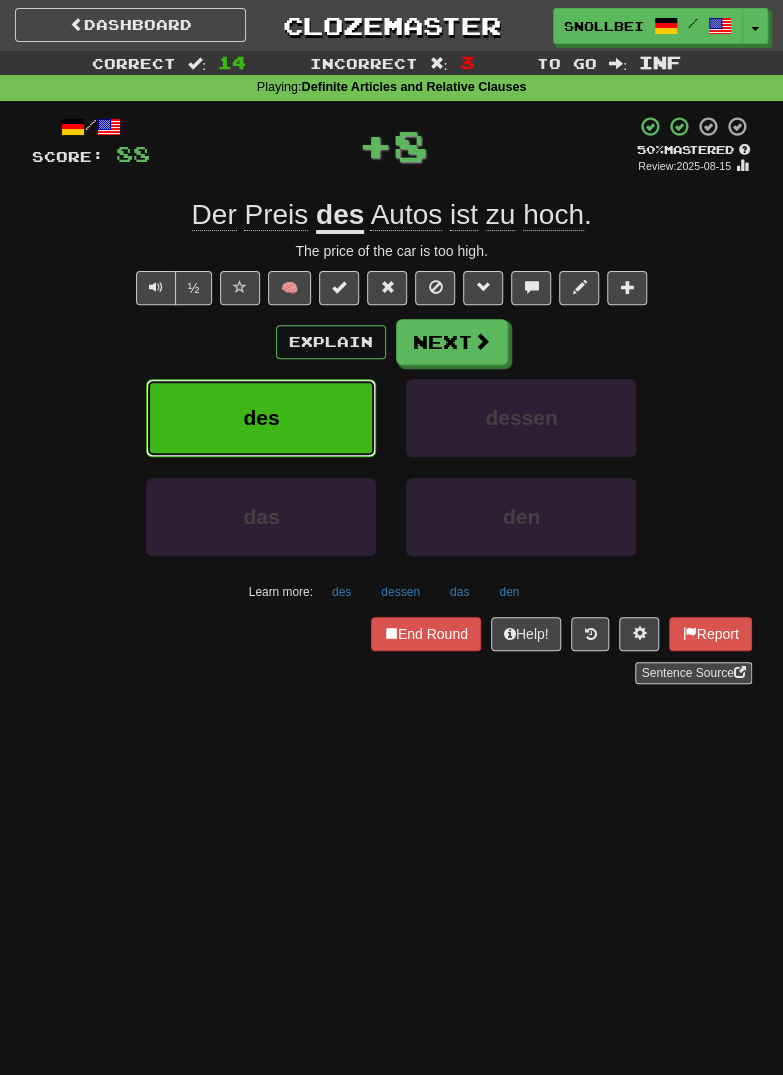 click on "des" at bounding box center (261, 418) 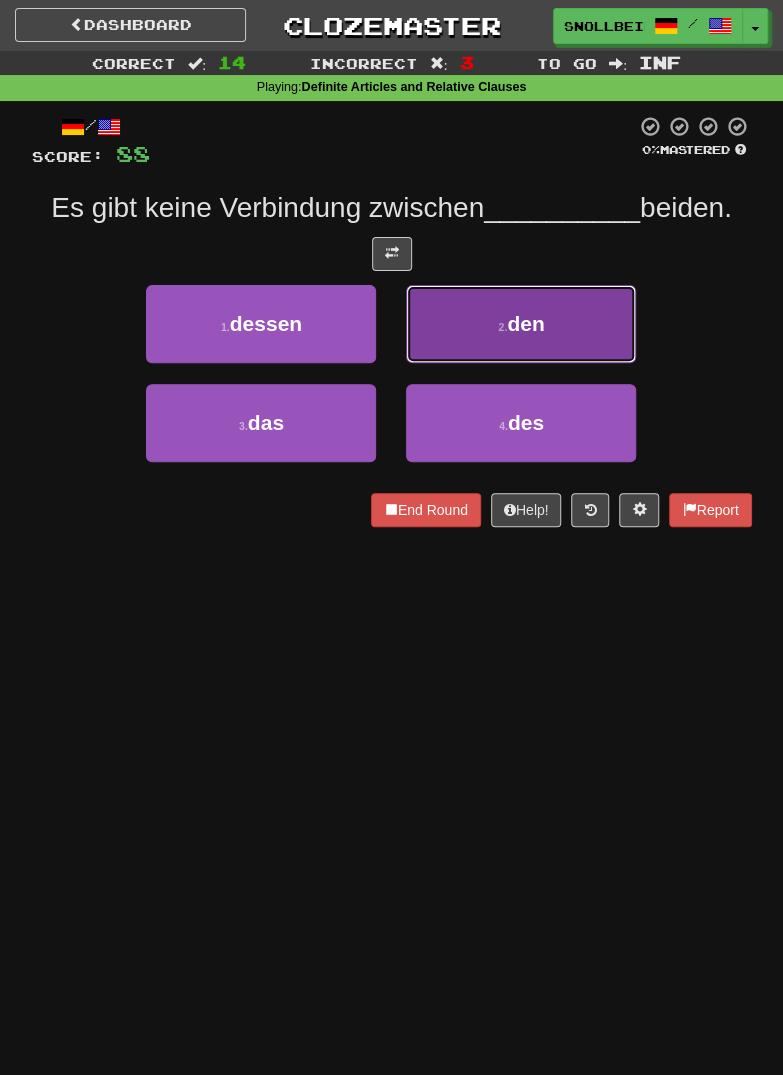 click on "2 .  den" at bounding box center (521, 324) 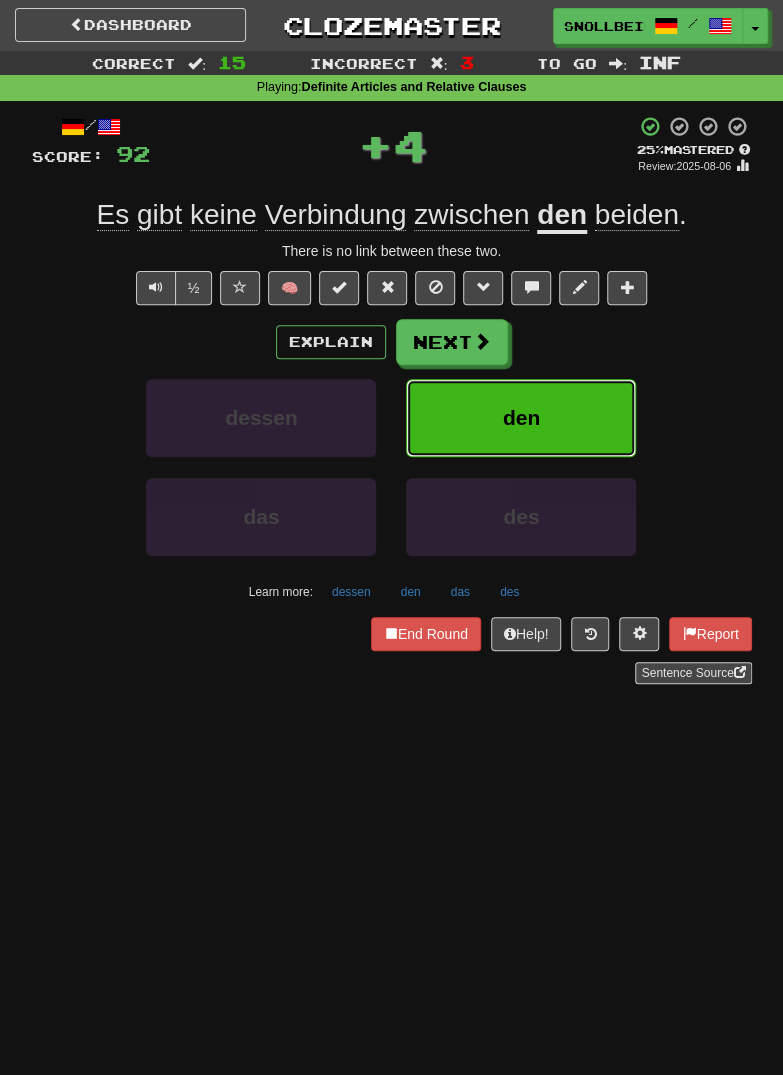 click on "den" at bounding box center [521, 418] 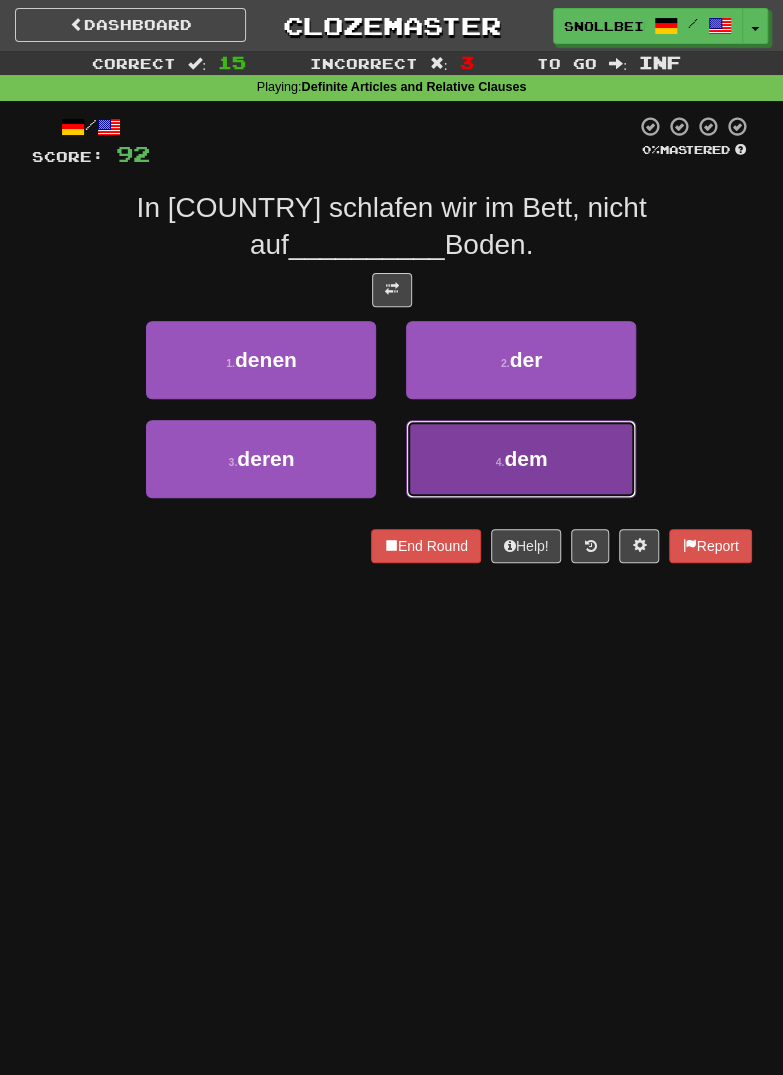 click on "4 .  dem" at bounding box center (521, 459) 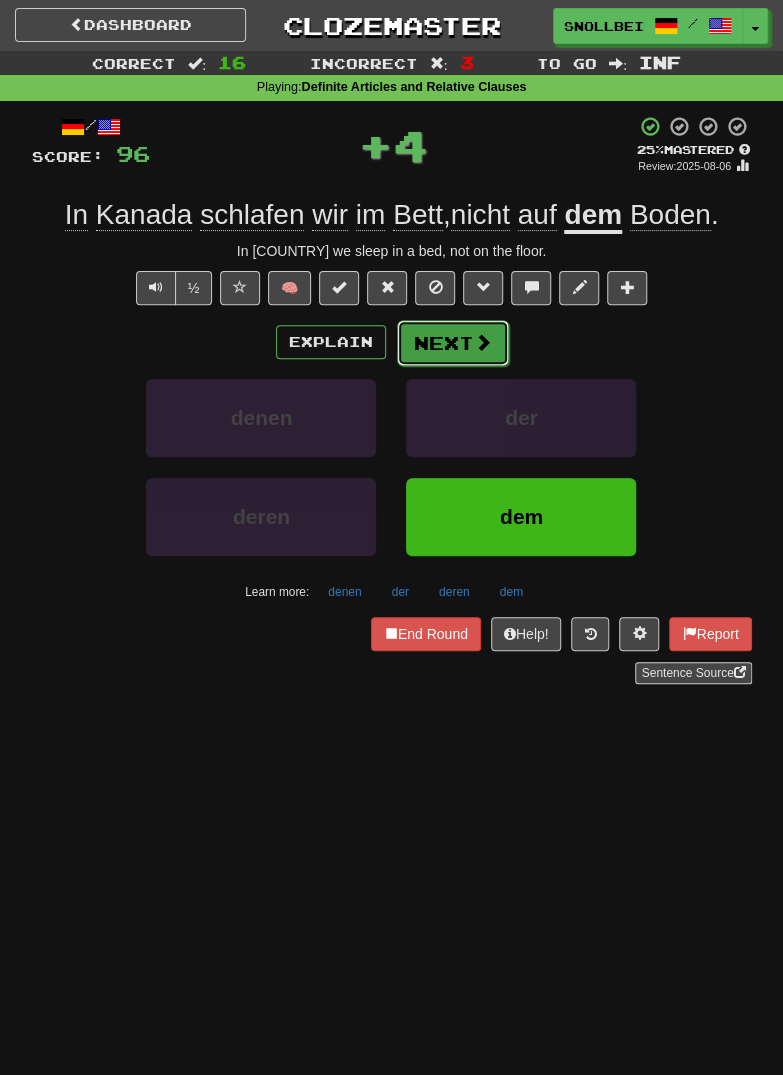 click on "Next" at bounding box center (453, 343) 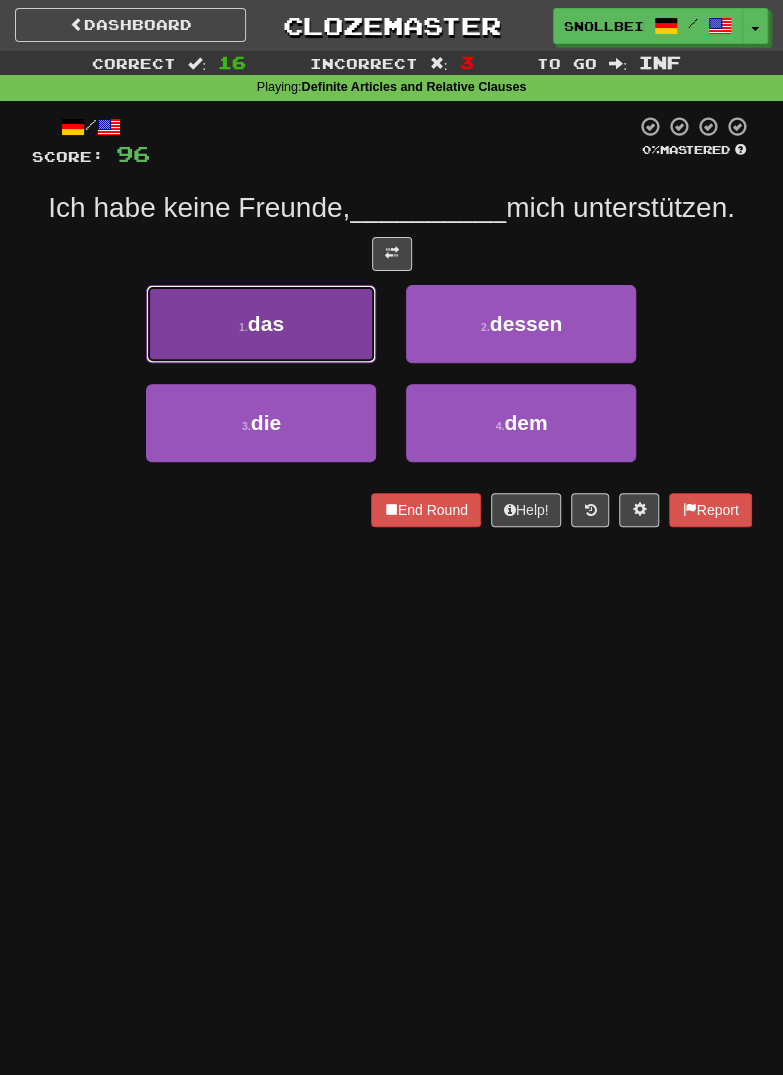 click on "1 .  das" at bounding box center (261, 324) 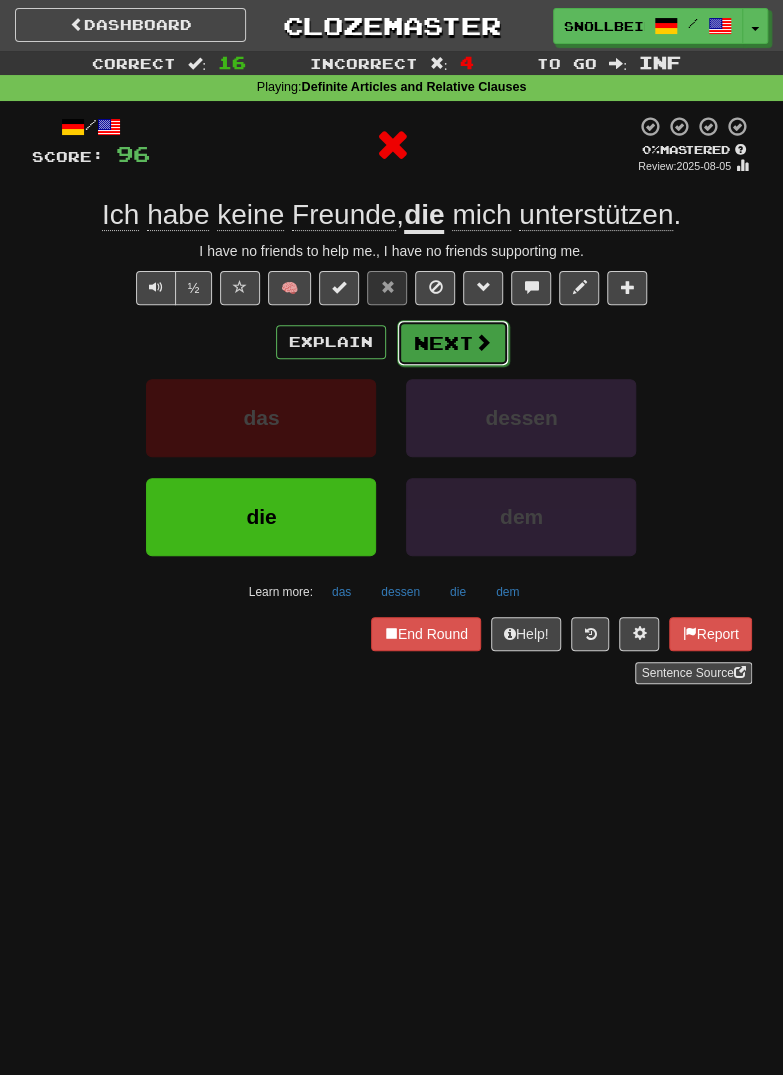 click on "Next" at bounding box center (453, 343) 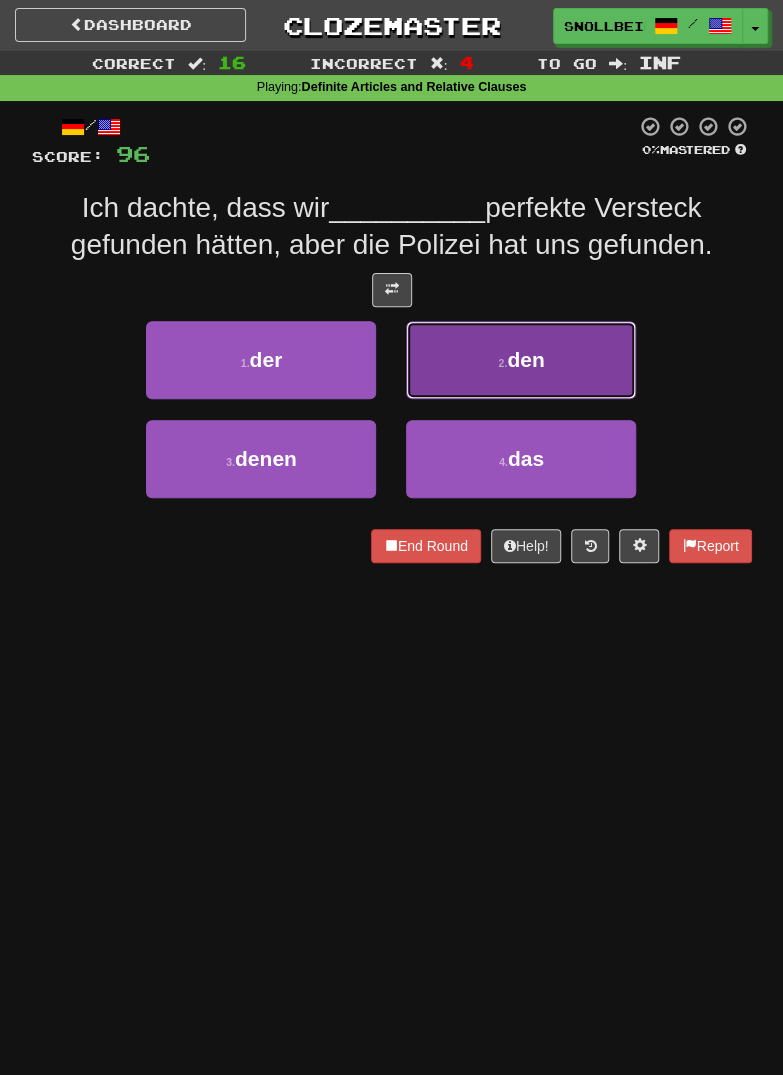 click on "2 .  den" at bounding box center [521, 360] 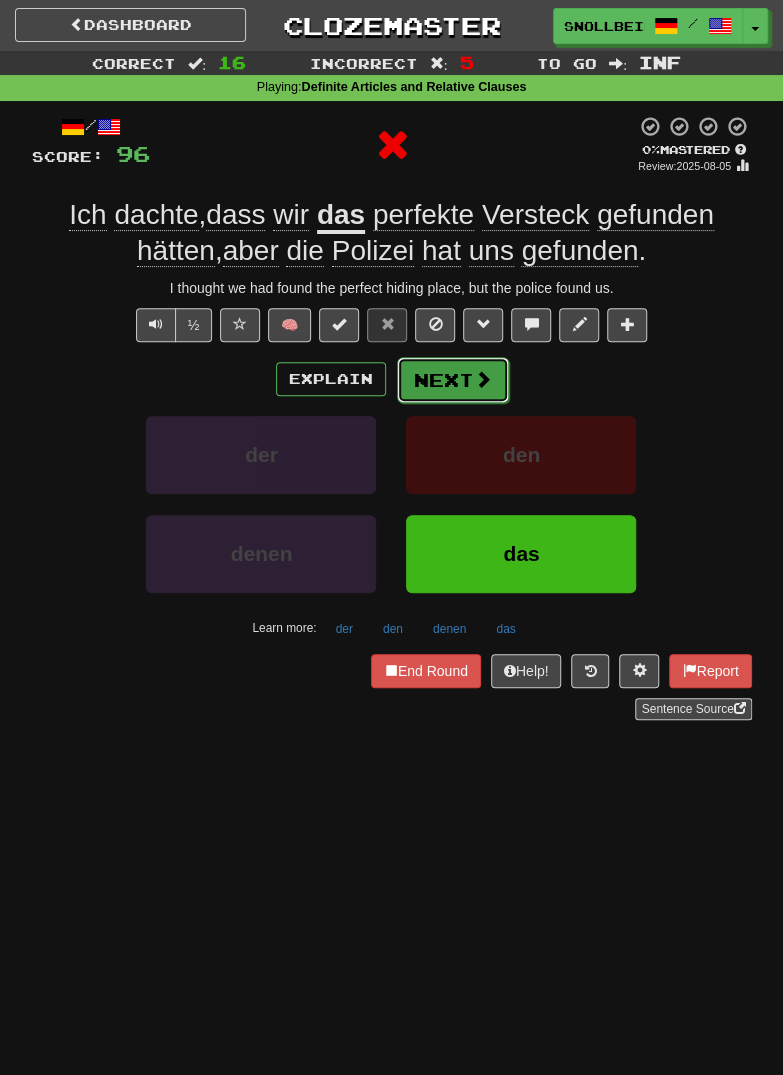 click at bounding box center [483, 379] 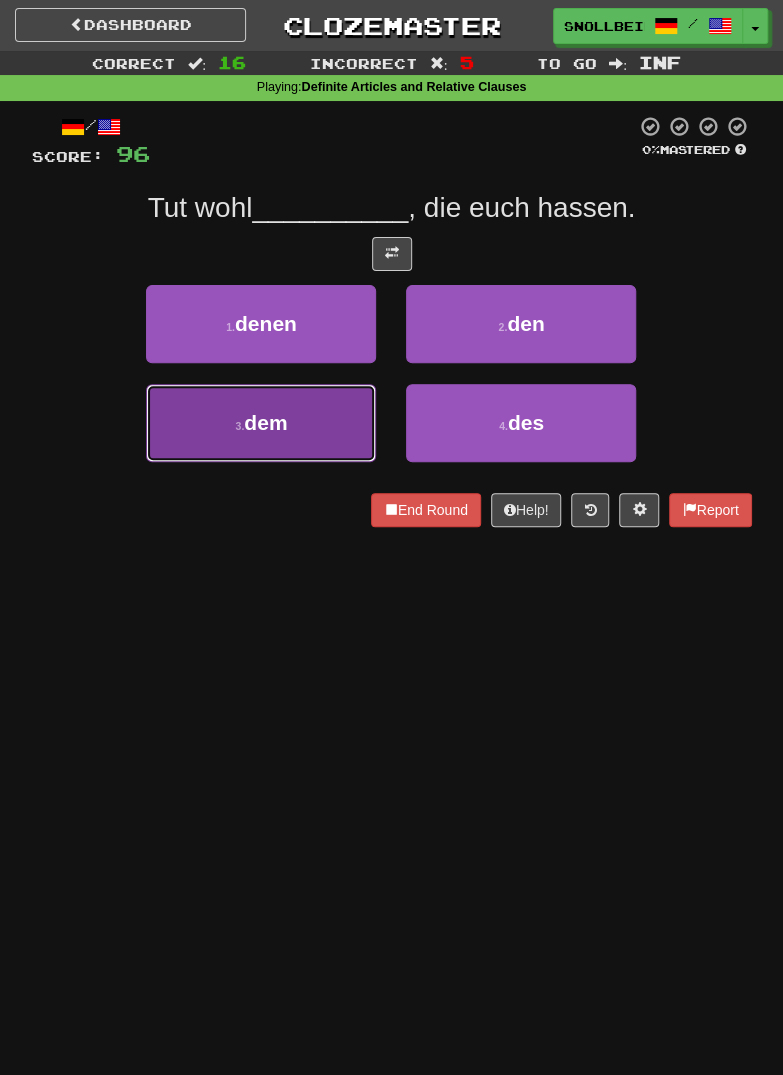 click on "3 .  dem" at bounding box center [261, 423] 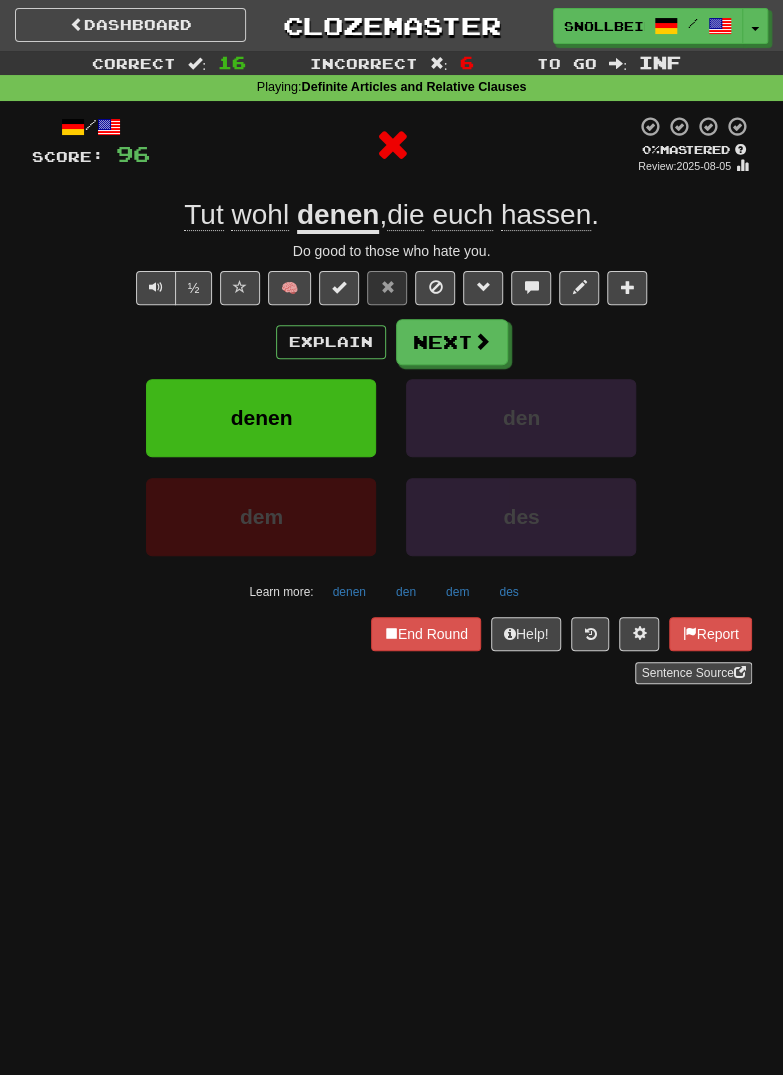 click on "Explain Next denen den dem des Learn more: denen den dem des" at bounding box center [392, 463] 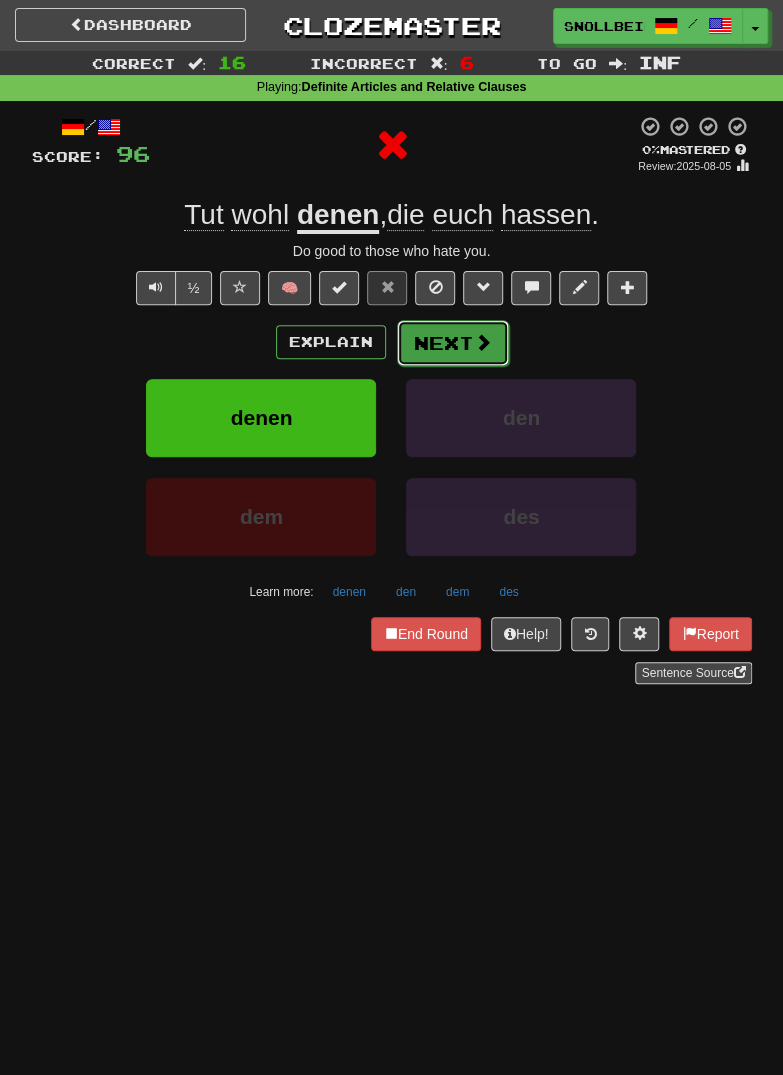 click on "Next" at bounding box center (453, 343) 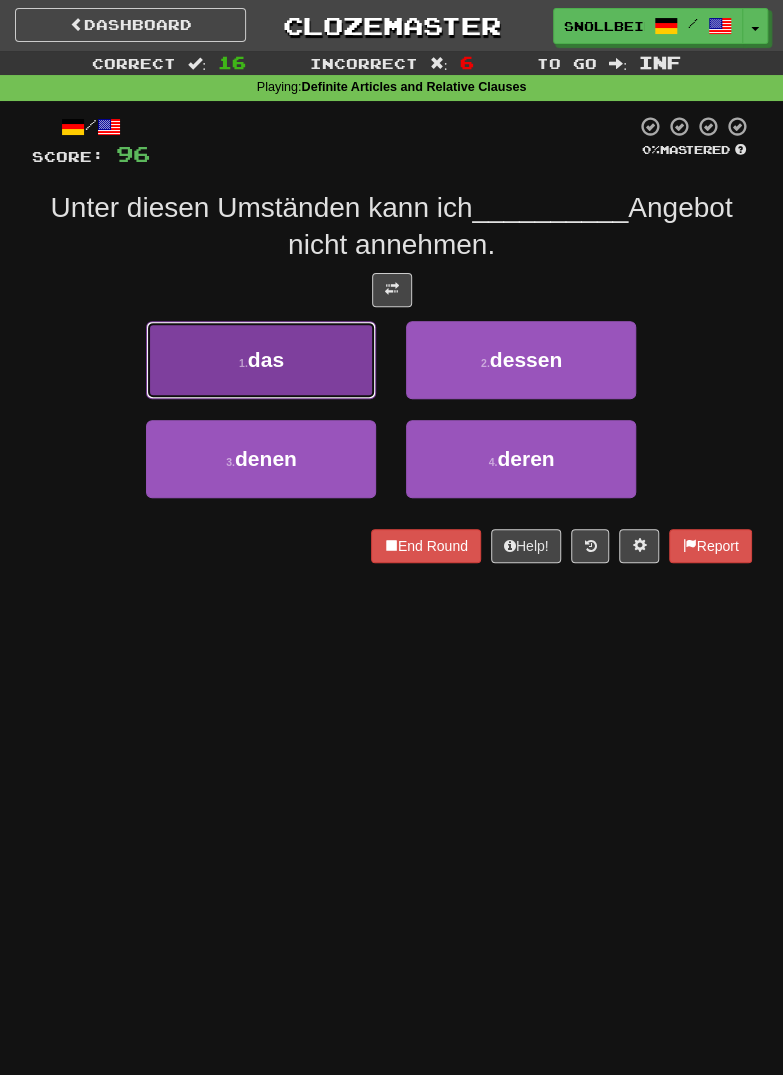 click on "1 .  das" at bounding box center [261, 360] 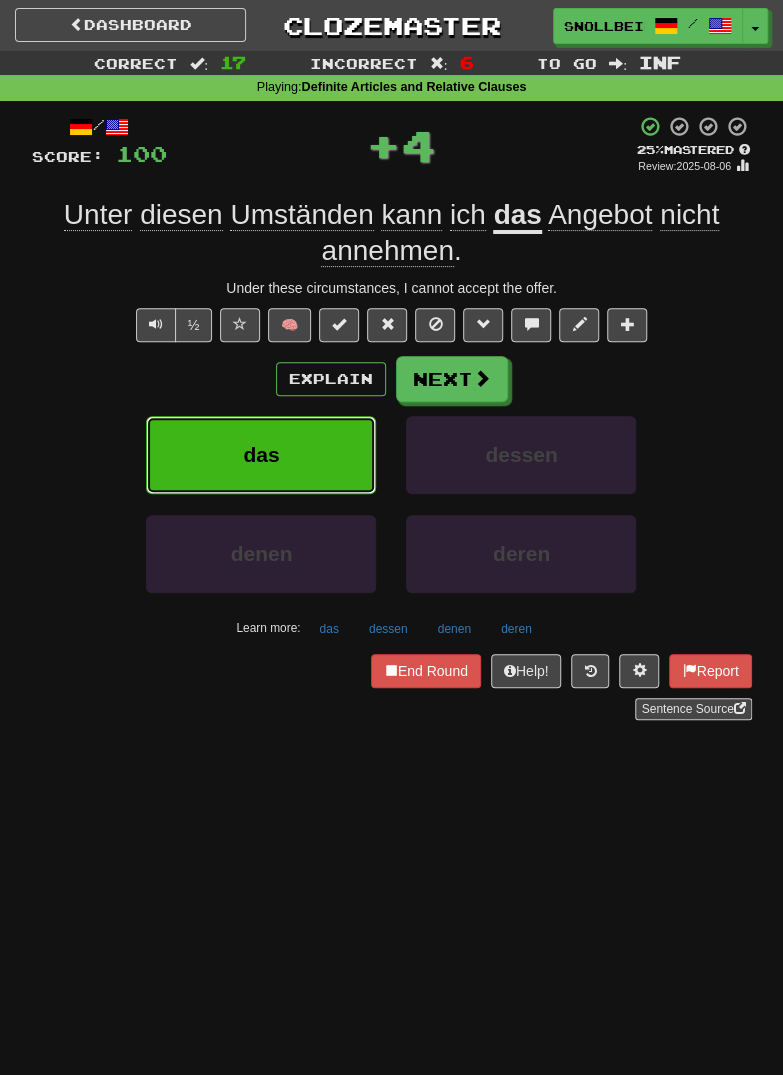 click on "das" at bounding box center [261, 455] 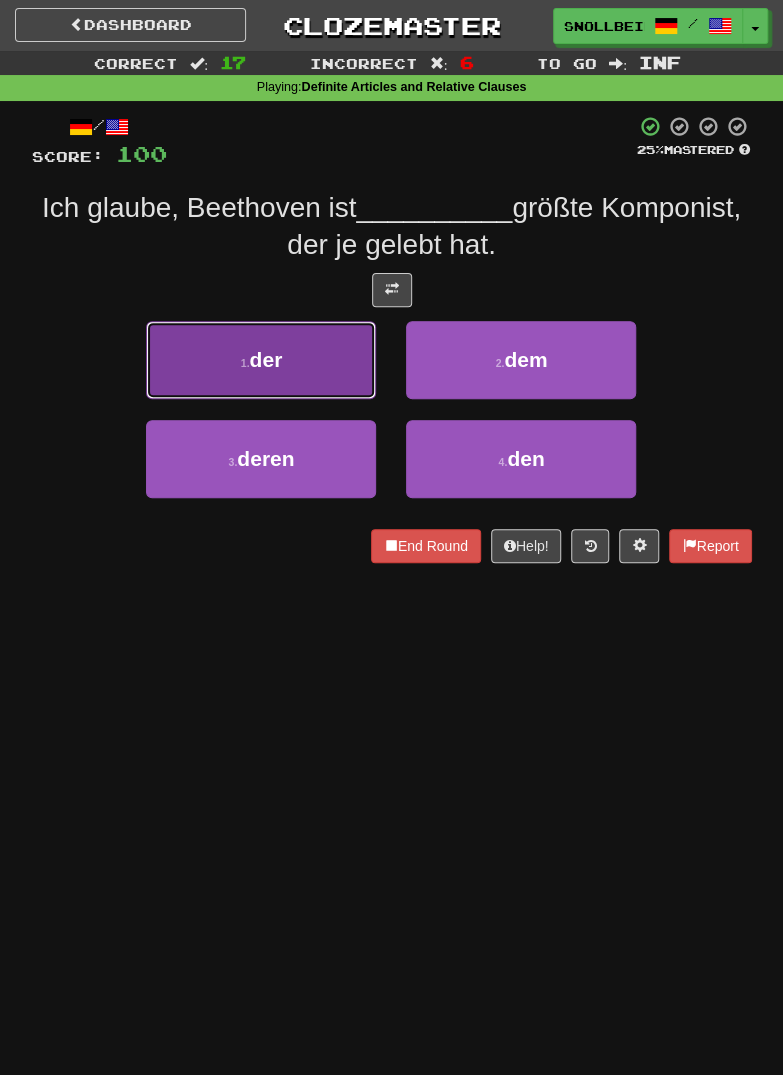 click on "1 .  der" at bounding box center [261, 360] 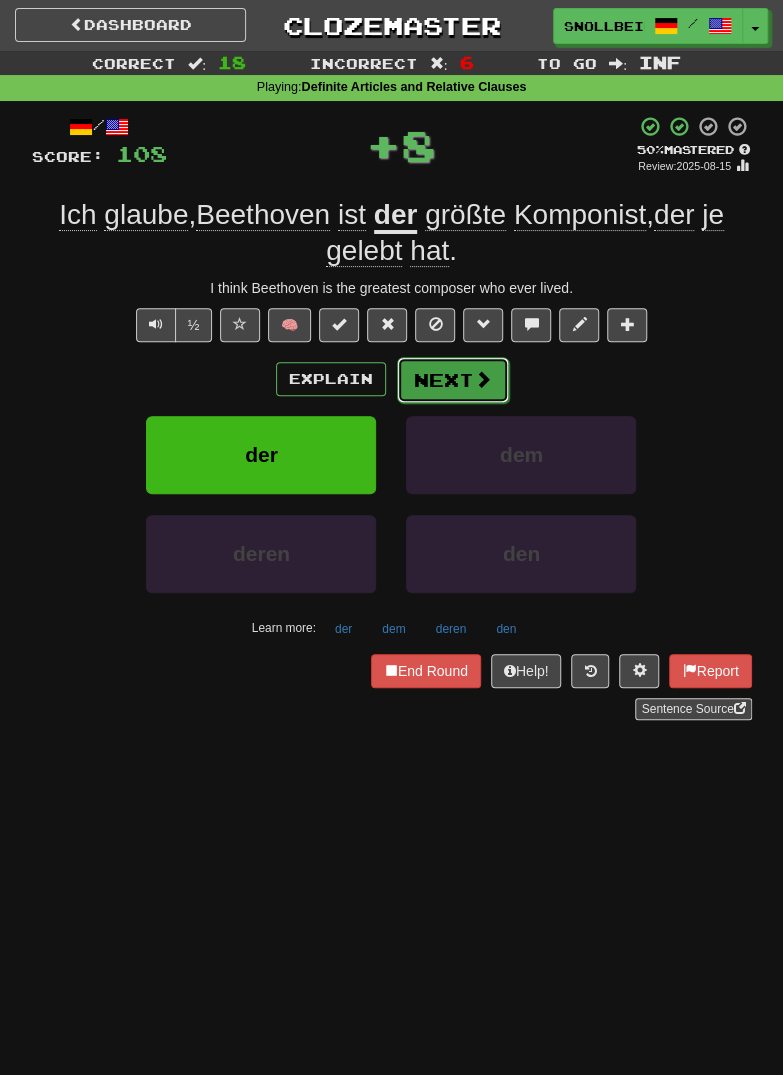 click at bounding box center [483, 379] 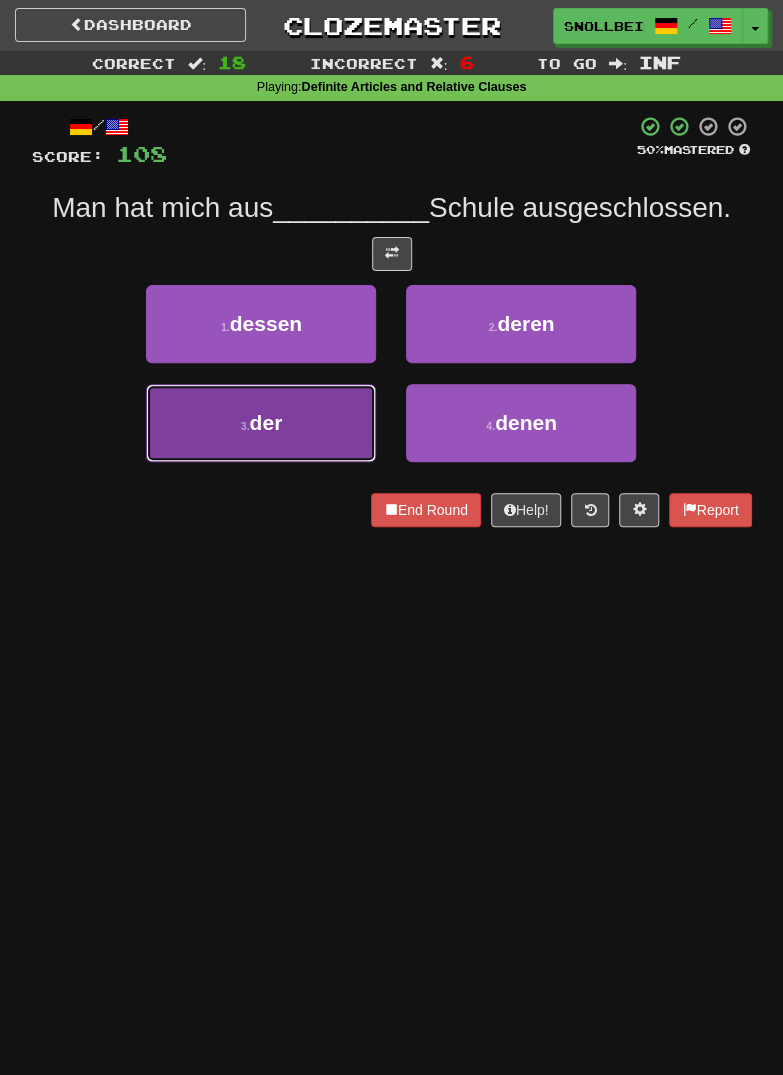 click on "der" at bounding box center (266, 422) 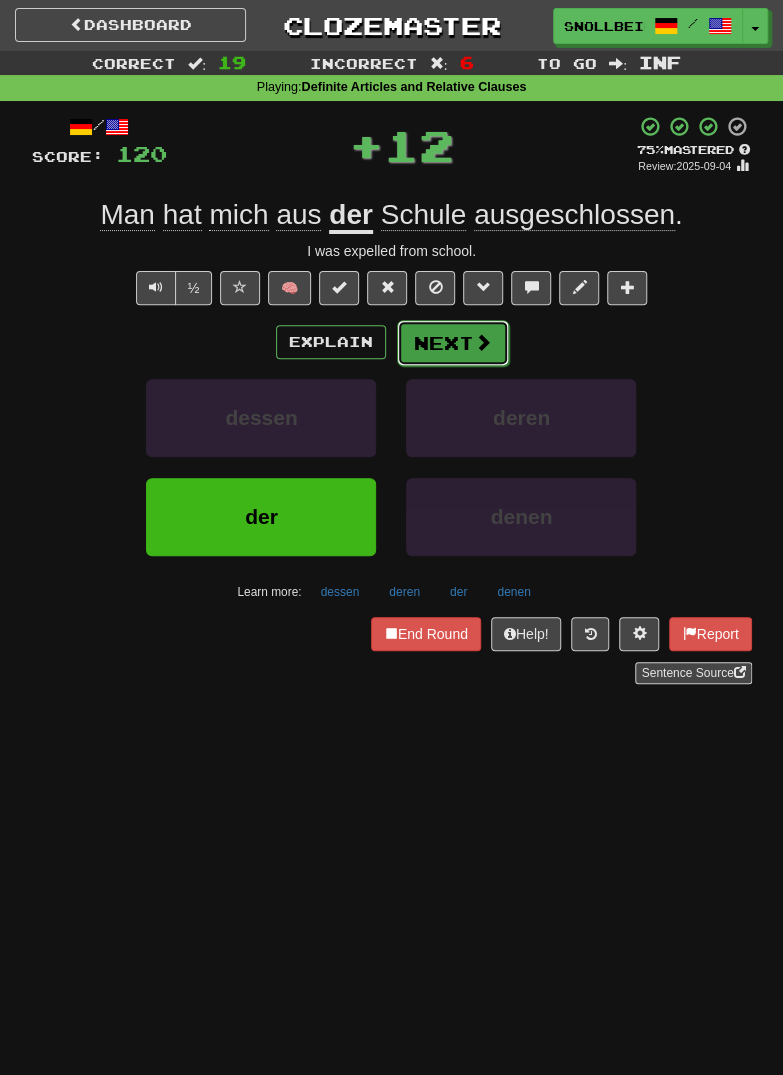 click at bounding box center (483, 342) 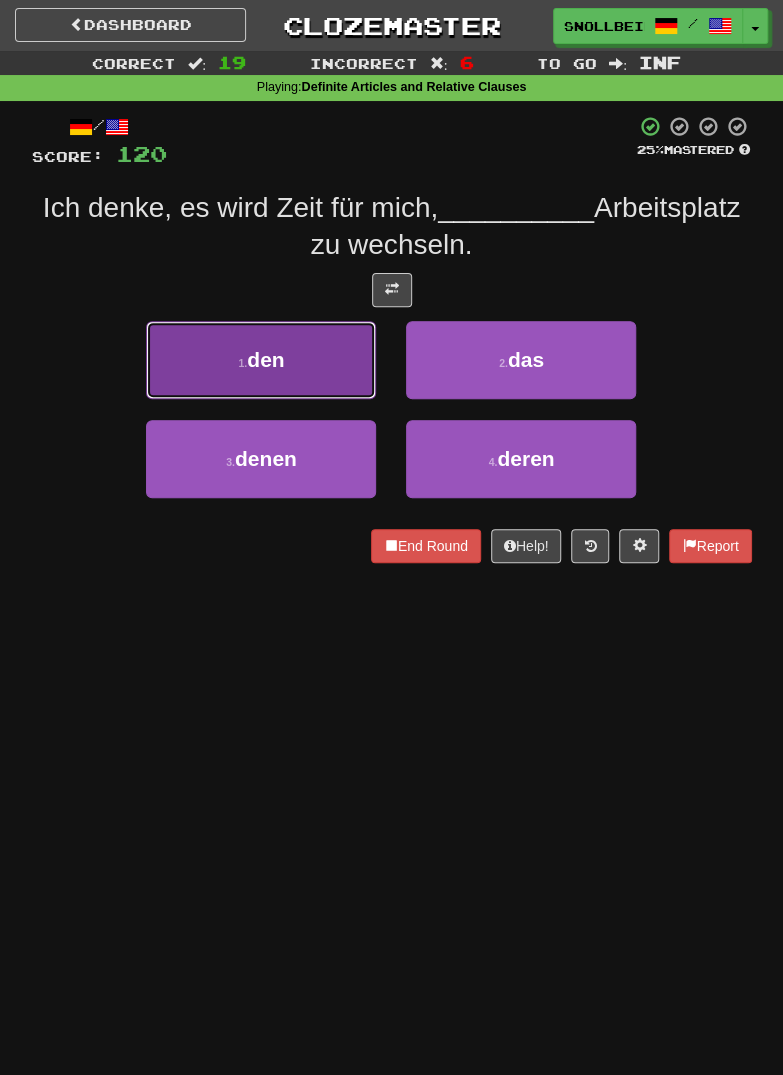 click on "1 .  den" at bounding box center (261, 360) 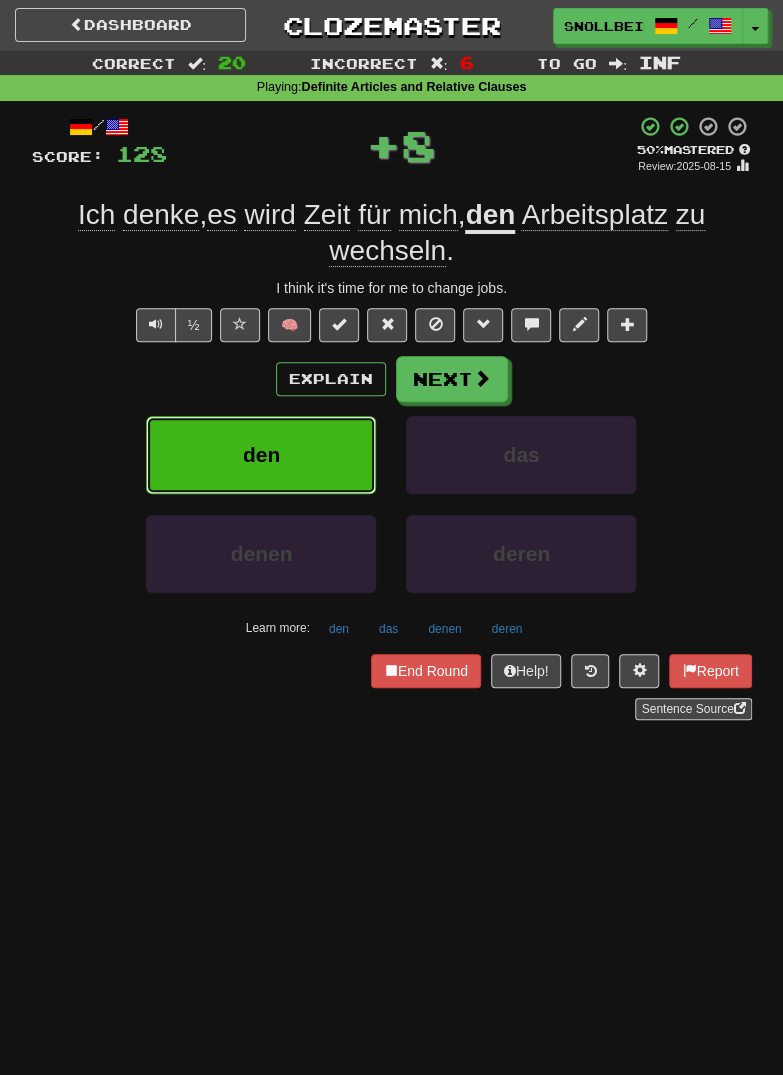 click on "den" at bounding box center [261, 454] 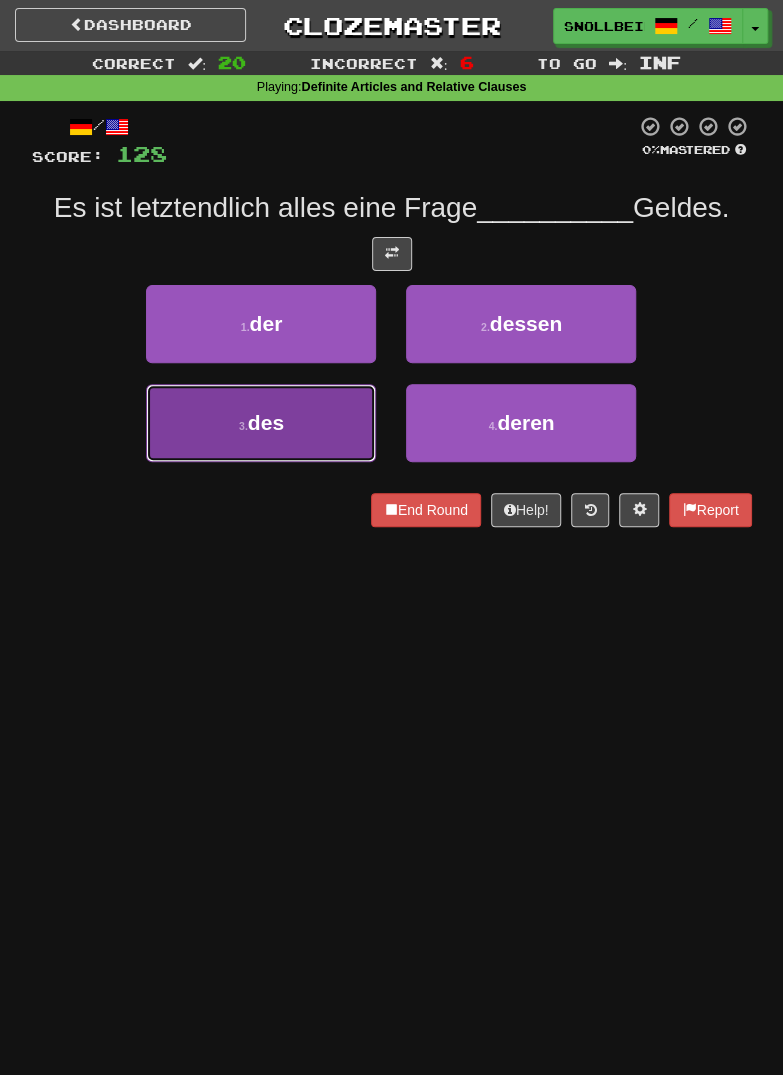 click on "des" at bounding box center [266, 422] 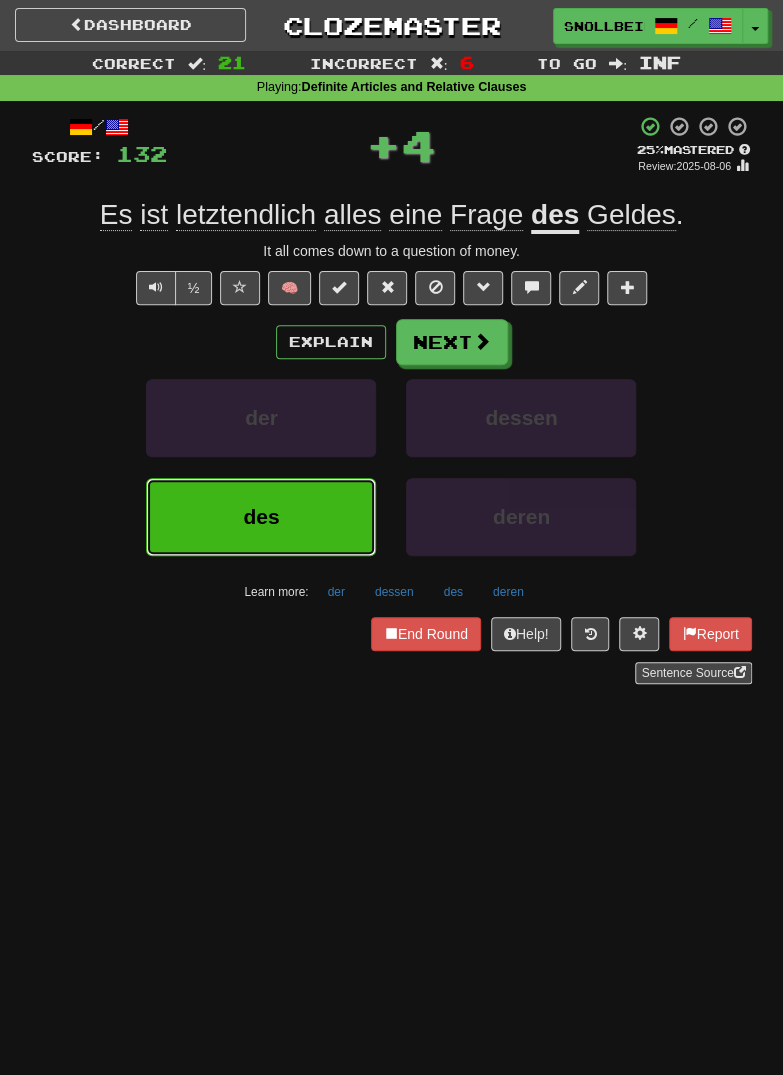 click on "des" at bounding box center (261, 517) 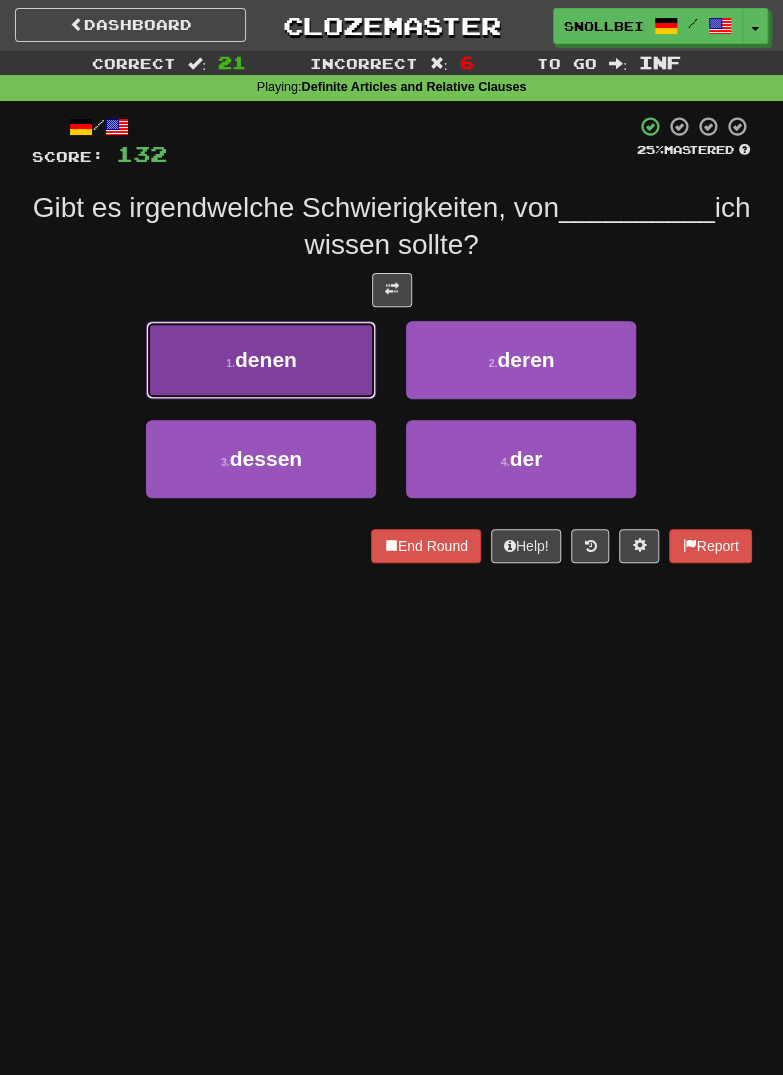 click on "1 .  denen" at bounding box center [261, 360] 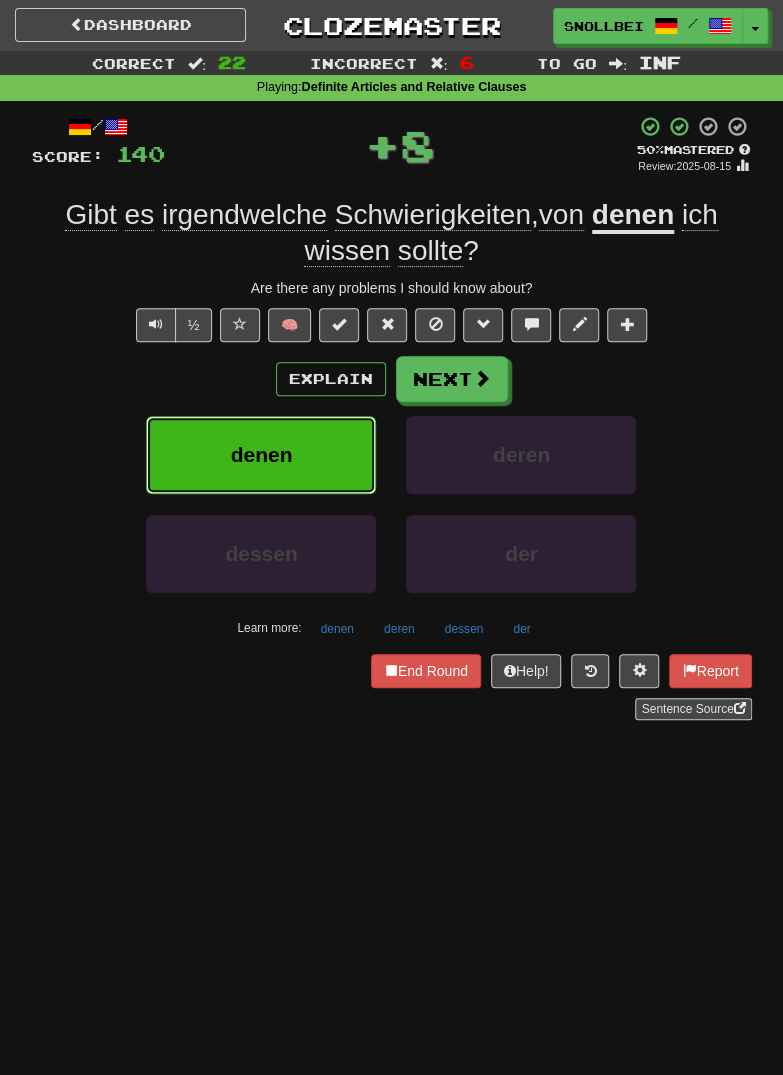 click on "denen" at bounding box center [262, 454] 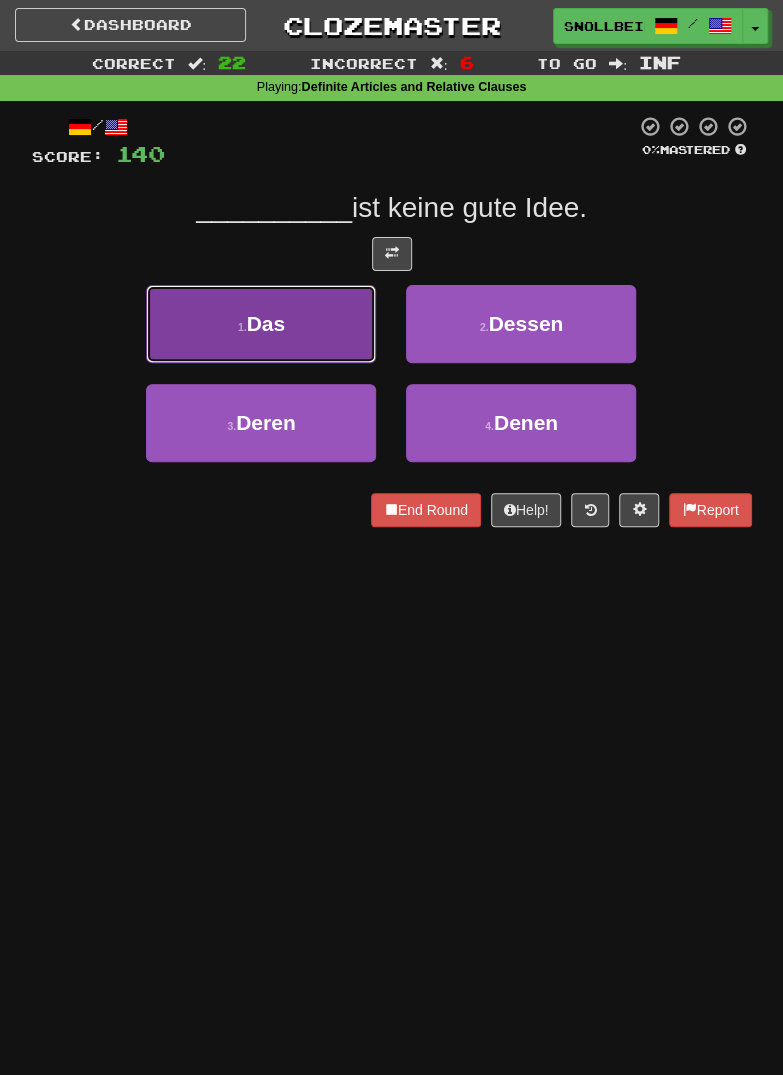 click on "1 .  Das" at bounding box center (261, 324) 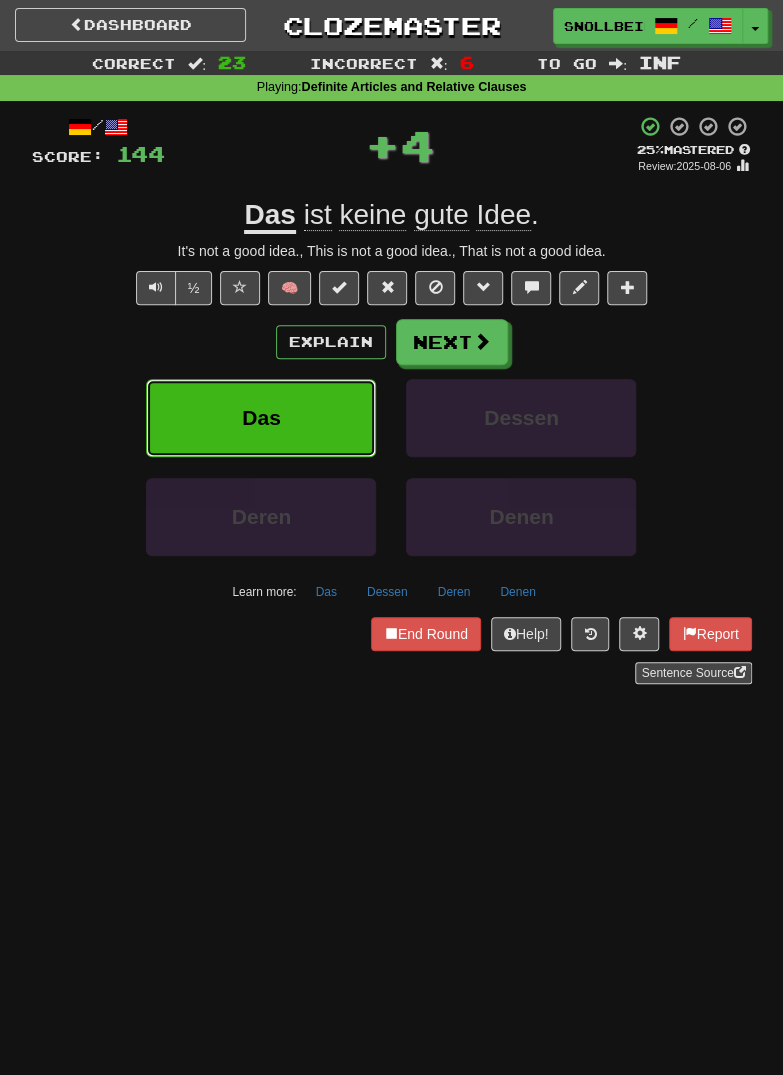 click on "Das" at bounding box center [261, 417] 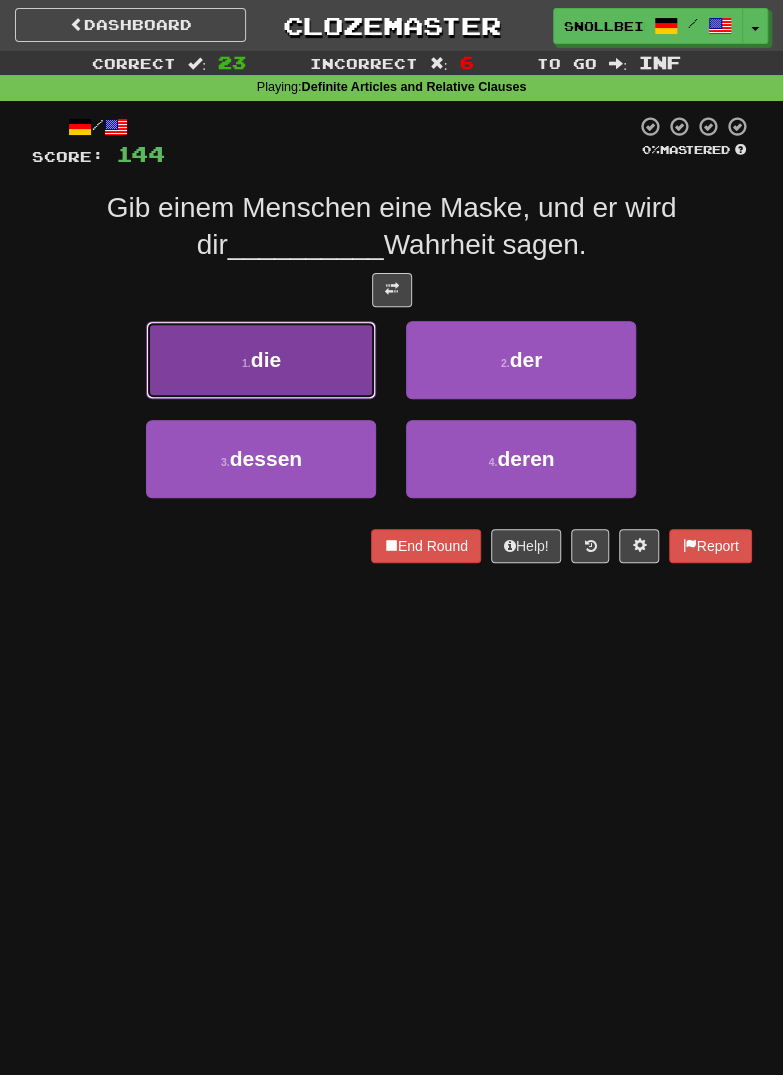 click on "1 .  die" at bounding box center (261, 360) 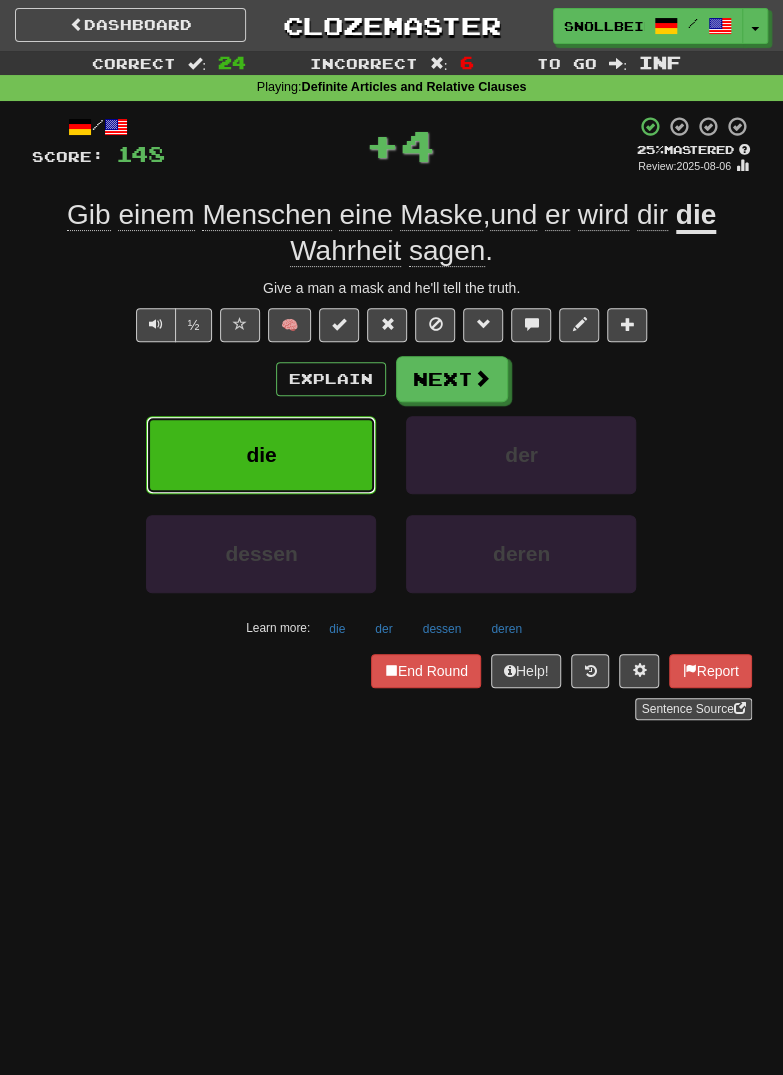click on "die" at bounding box center (261, 455) 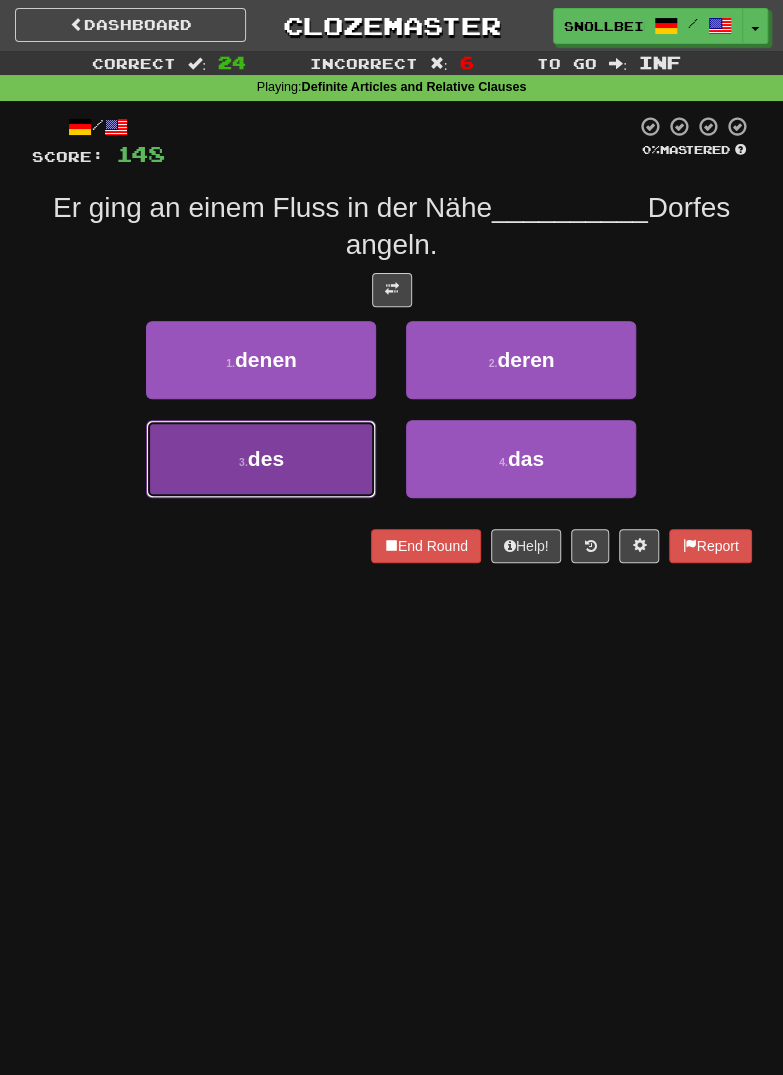 click on "3 .  des" at bounding box center [261, 459] 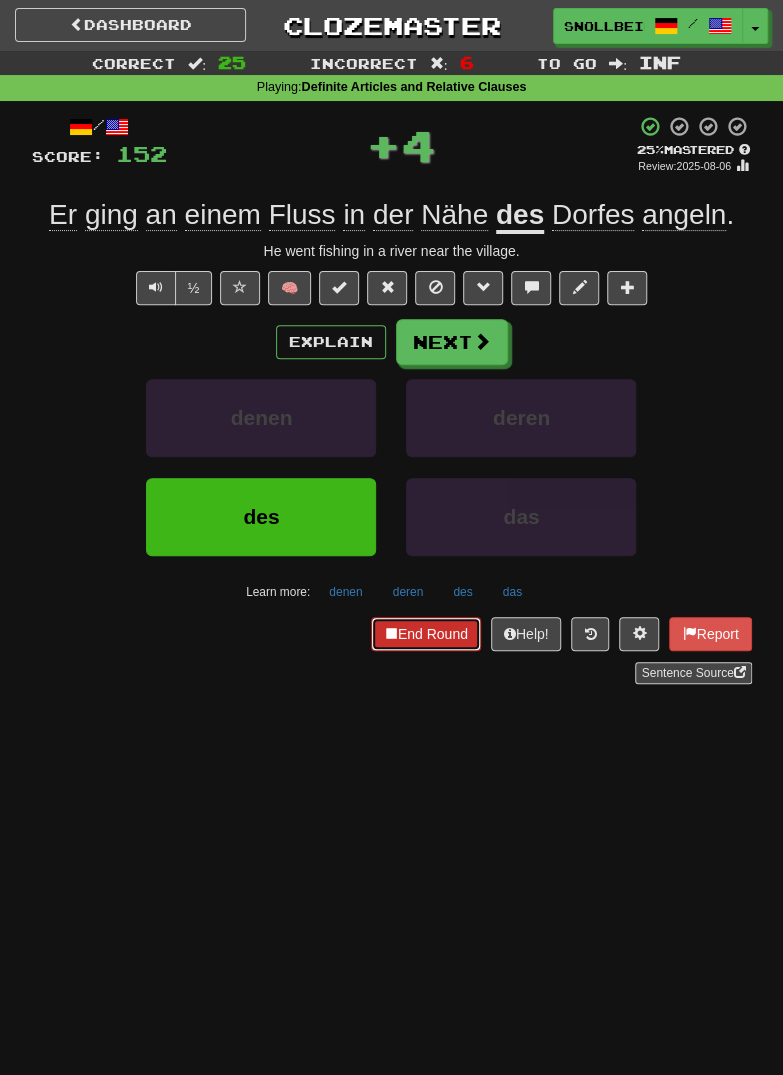 click on "End Round" at bounding box center [426, 634] 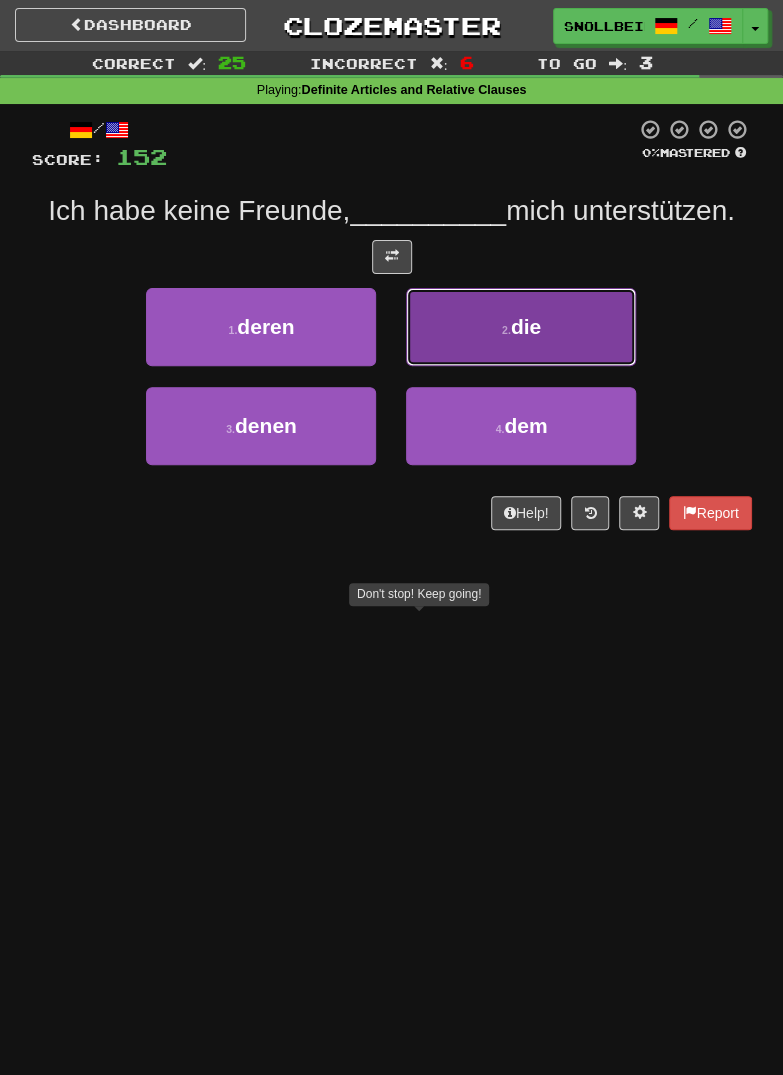 click on "2 .  die" at bounding box center [521, 327] 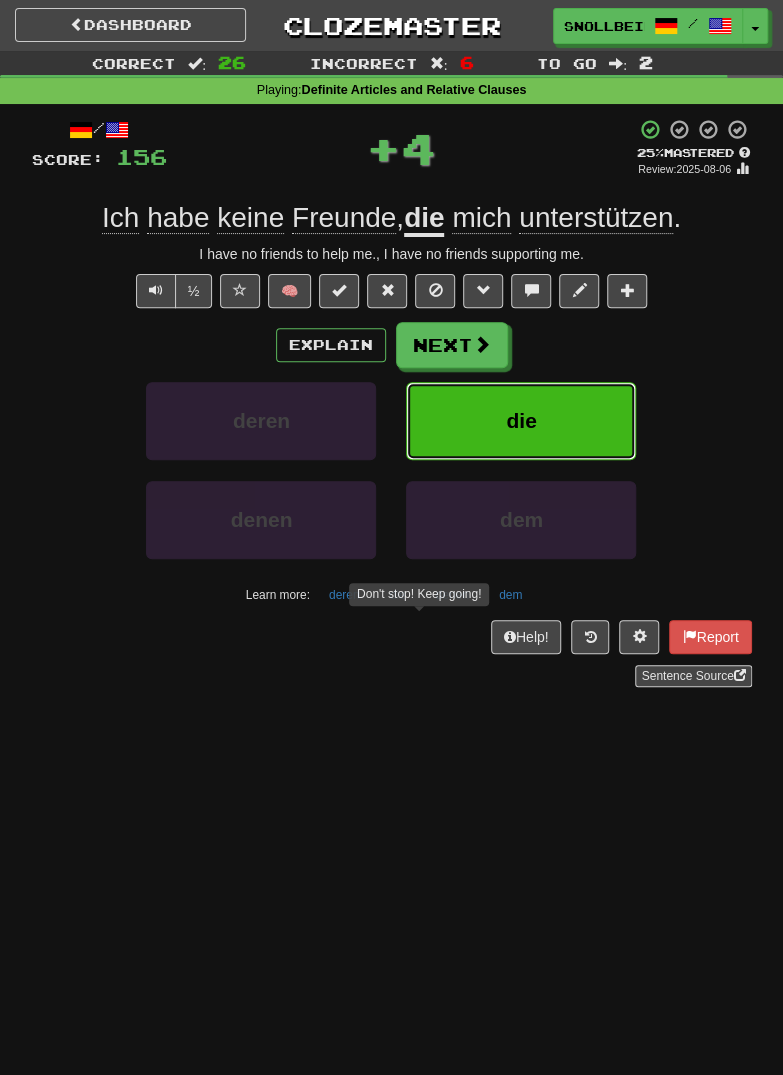 click on "die" at bounding box center [521, 421] 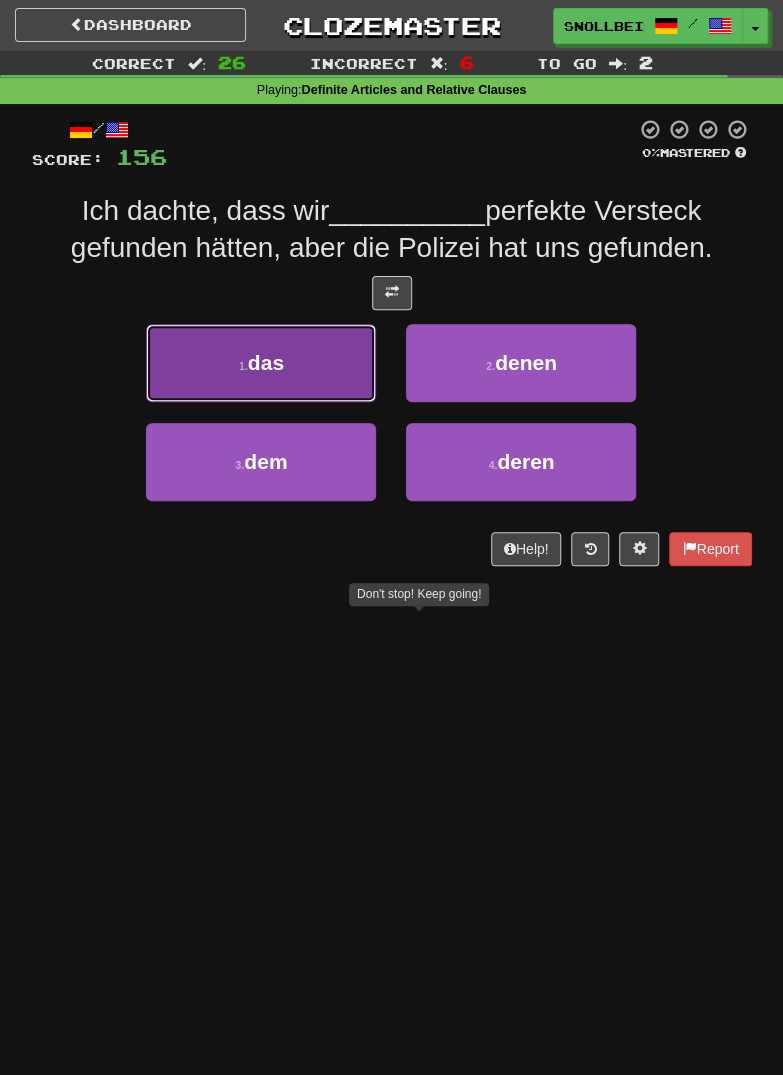 click on "das" at bounding box center [266, 362] 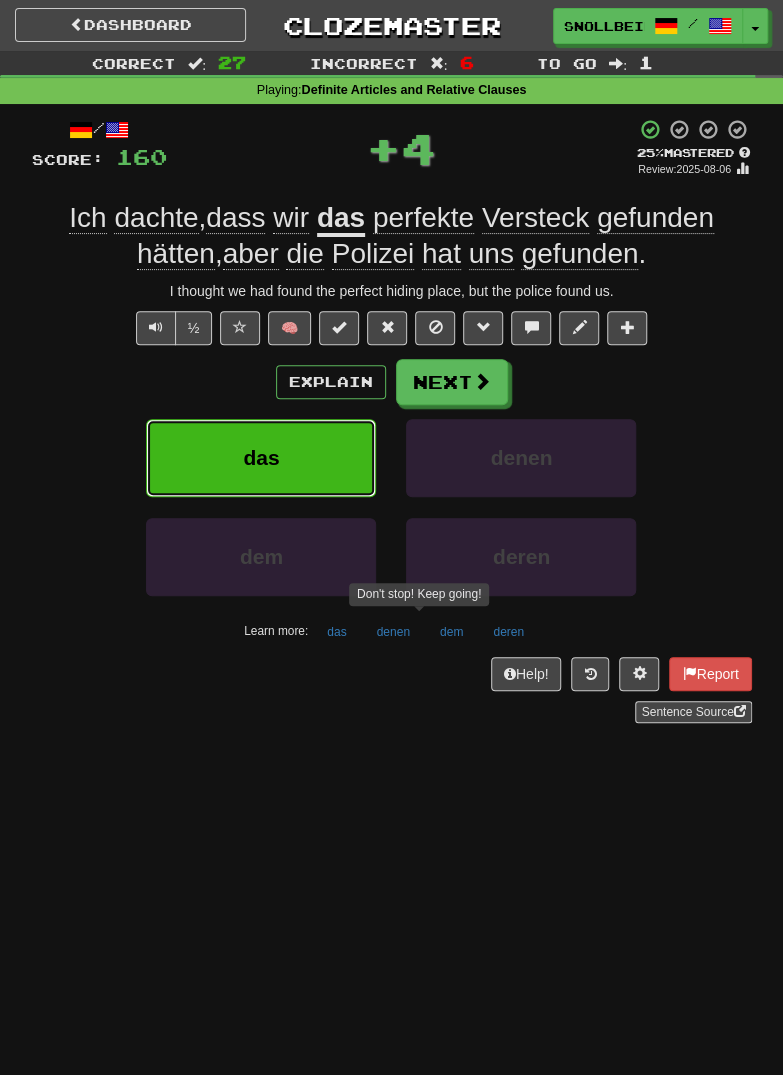 click on "das" at bounding box center (261, 457) 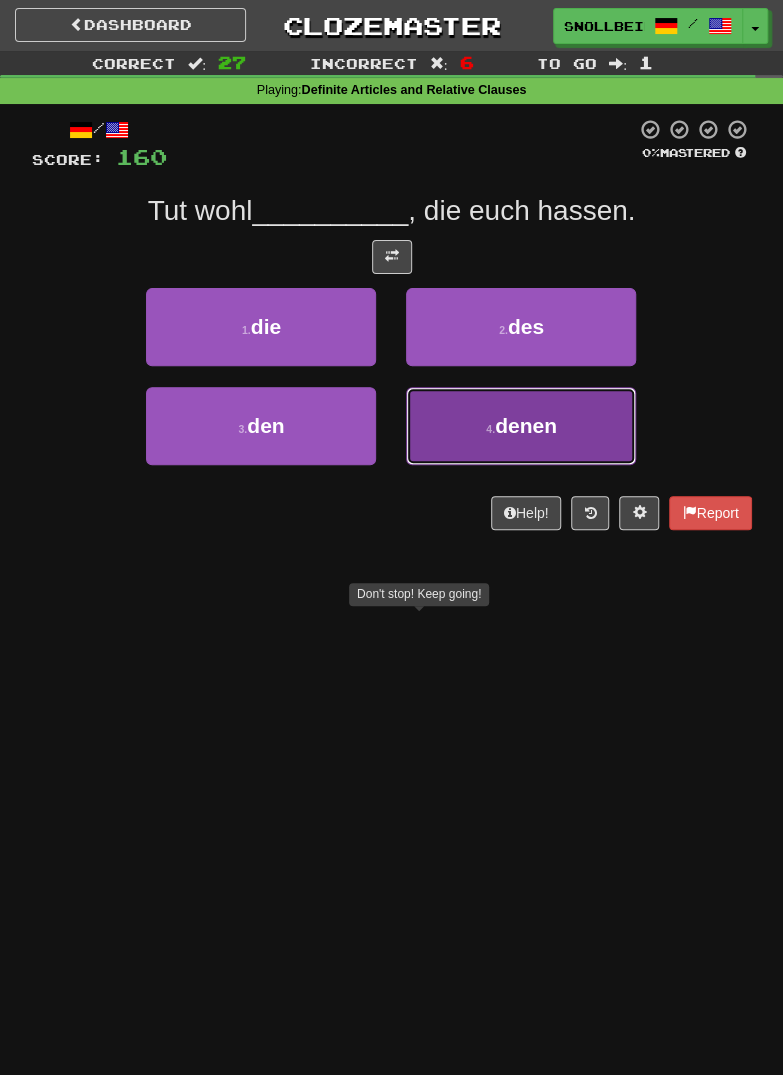 click on "denen" at bounding box center [526, 425] 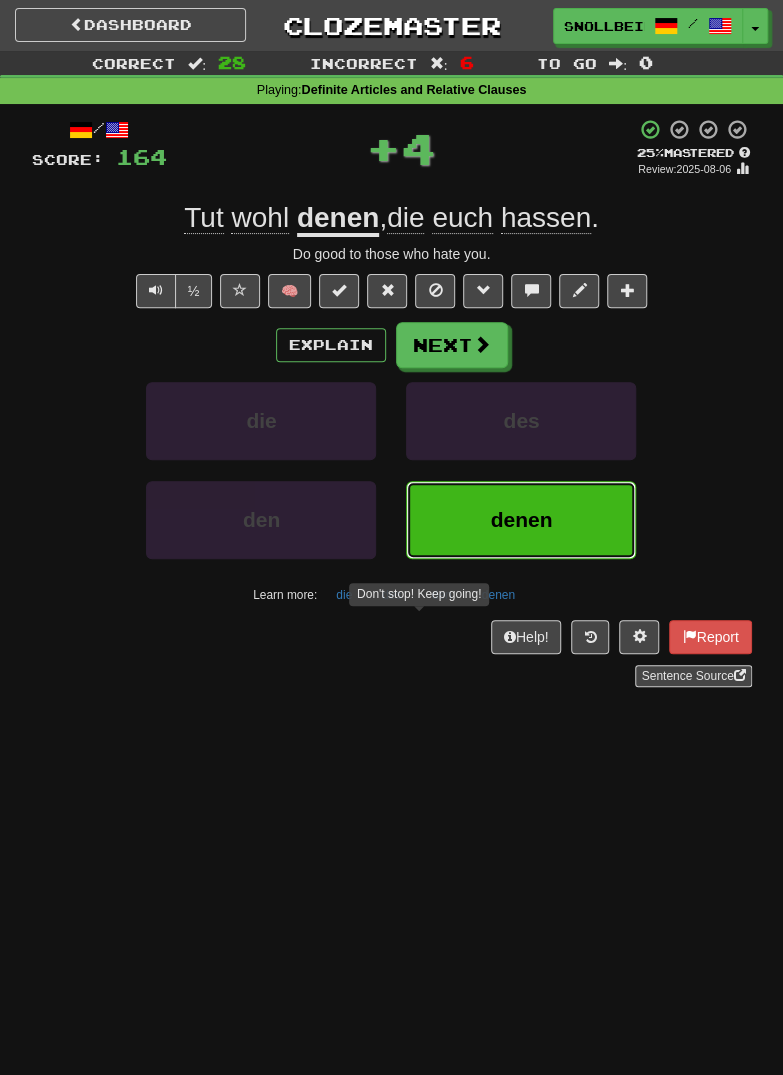 click on "denen" at bounding box center (521, 520) 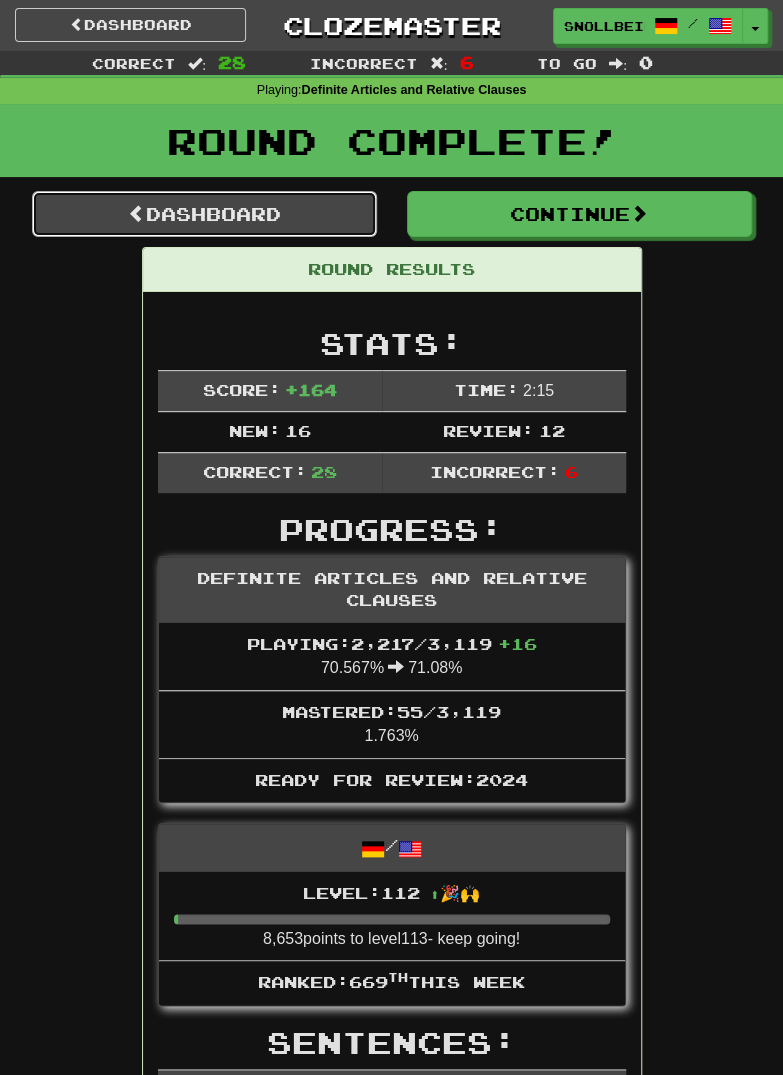 click on "Dashboard" at bounding box center [204, 214] 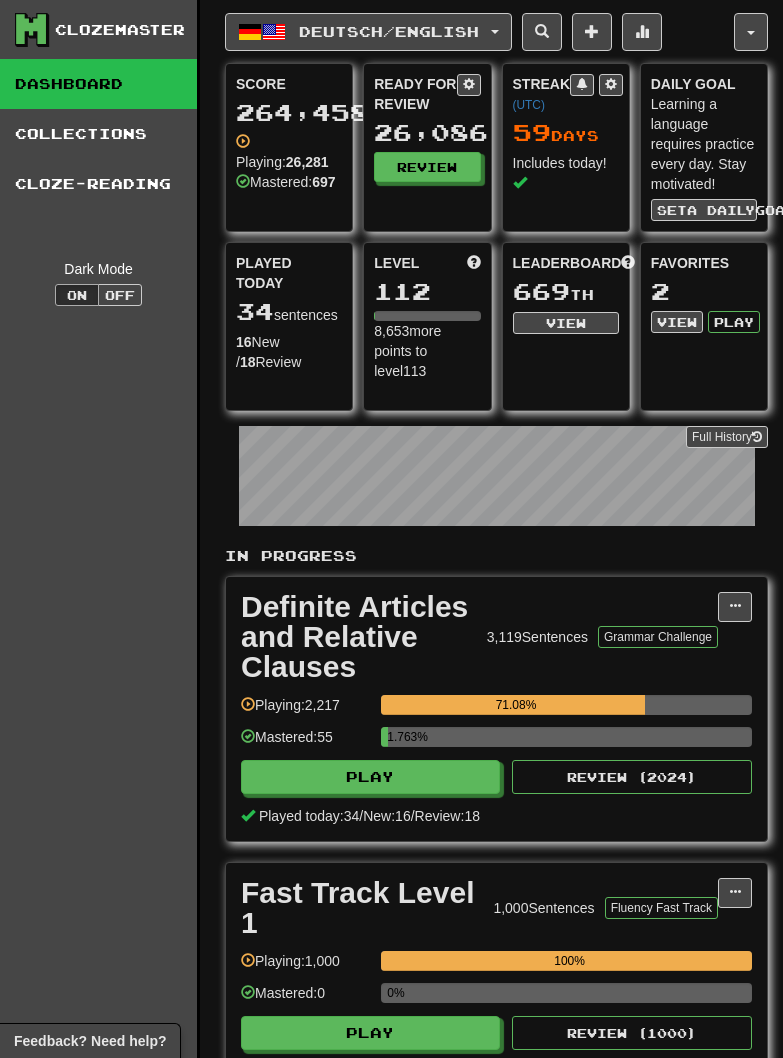 scroll, scrollTop: 0, scrollLeft: 0, axis: both 